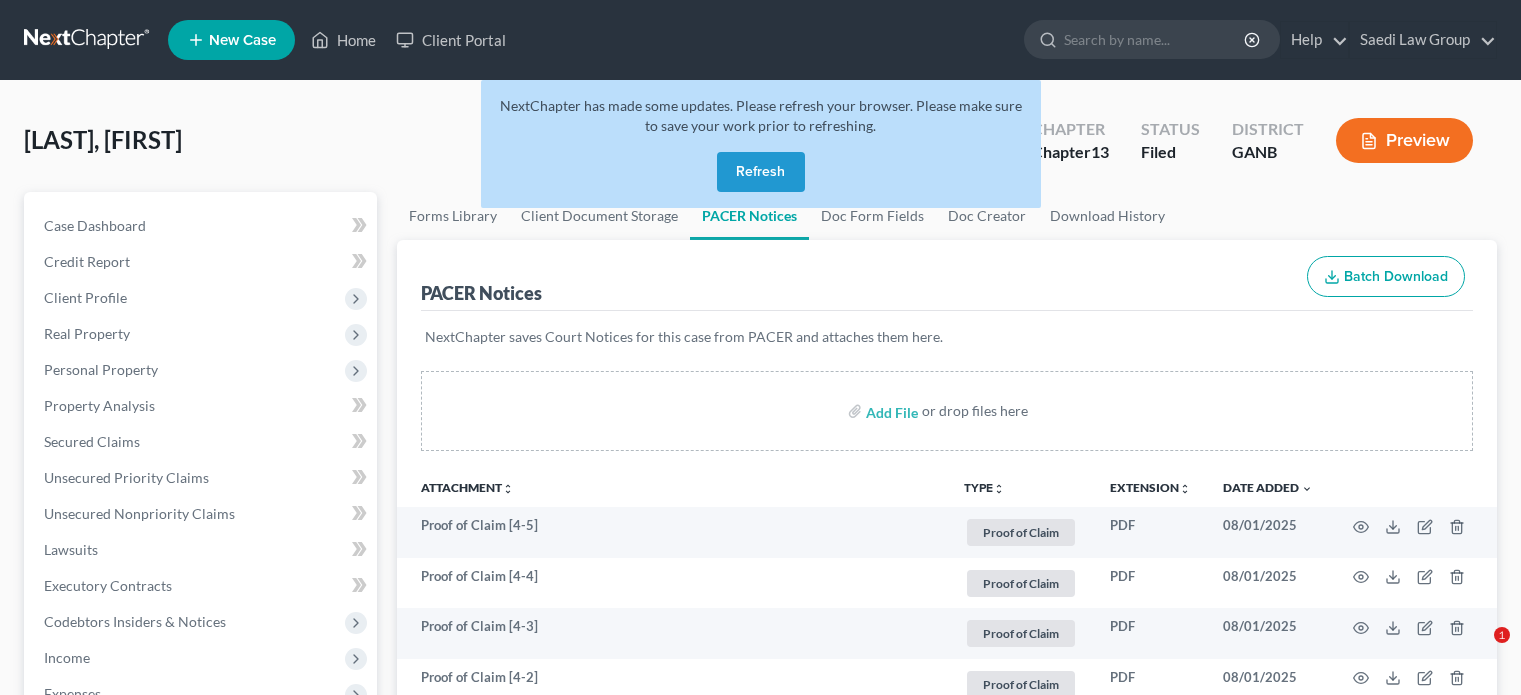 scroll, scrollTop: 99, scrollLeft: 0, axis: vertical 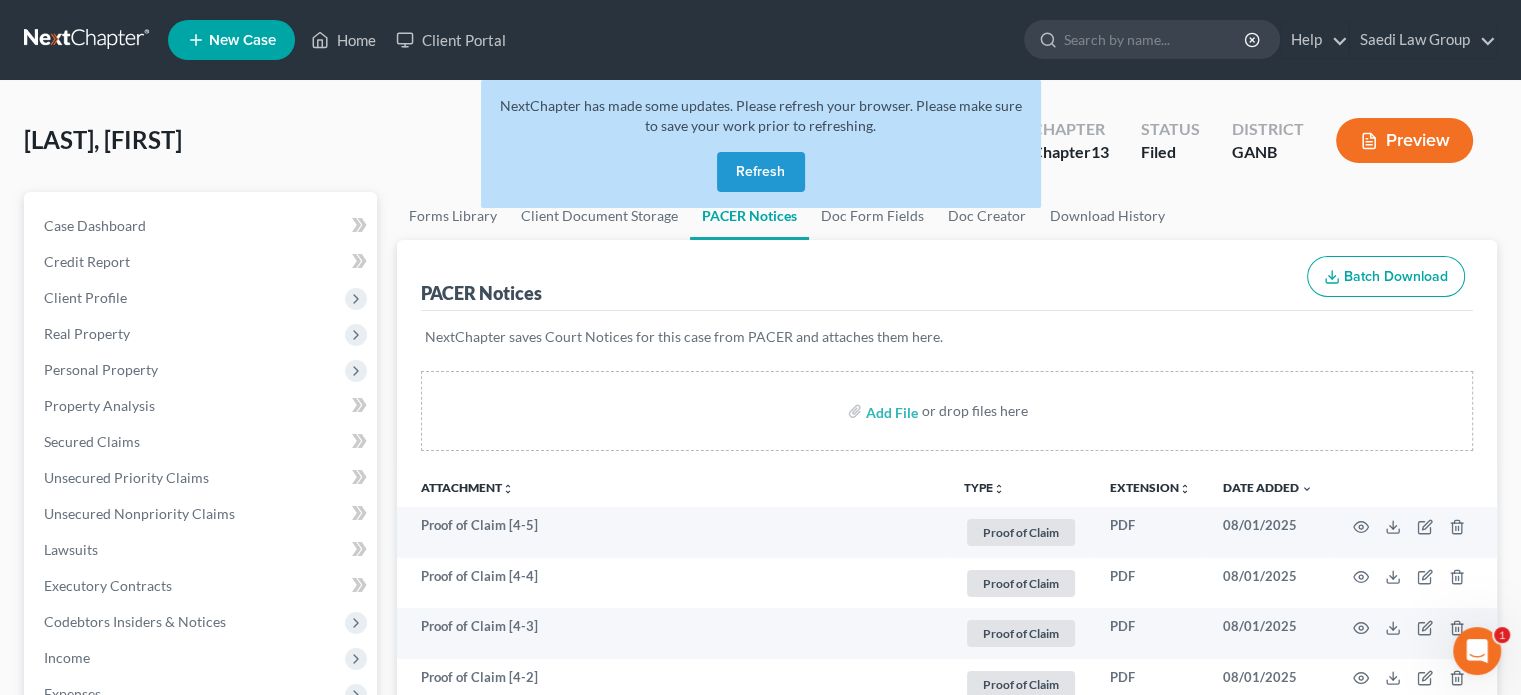 click on "Refresh" at bounding box center (761, 172) 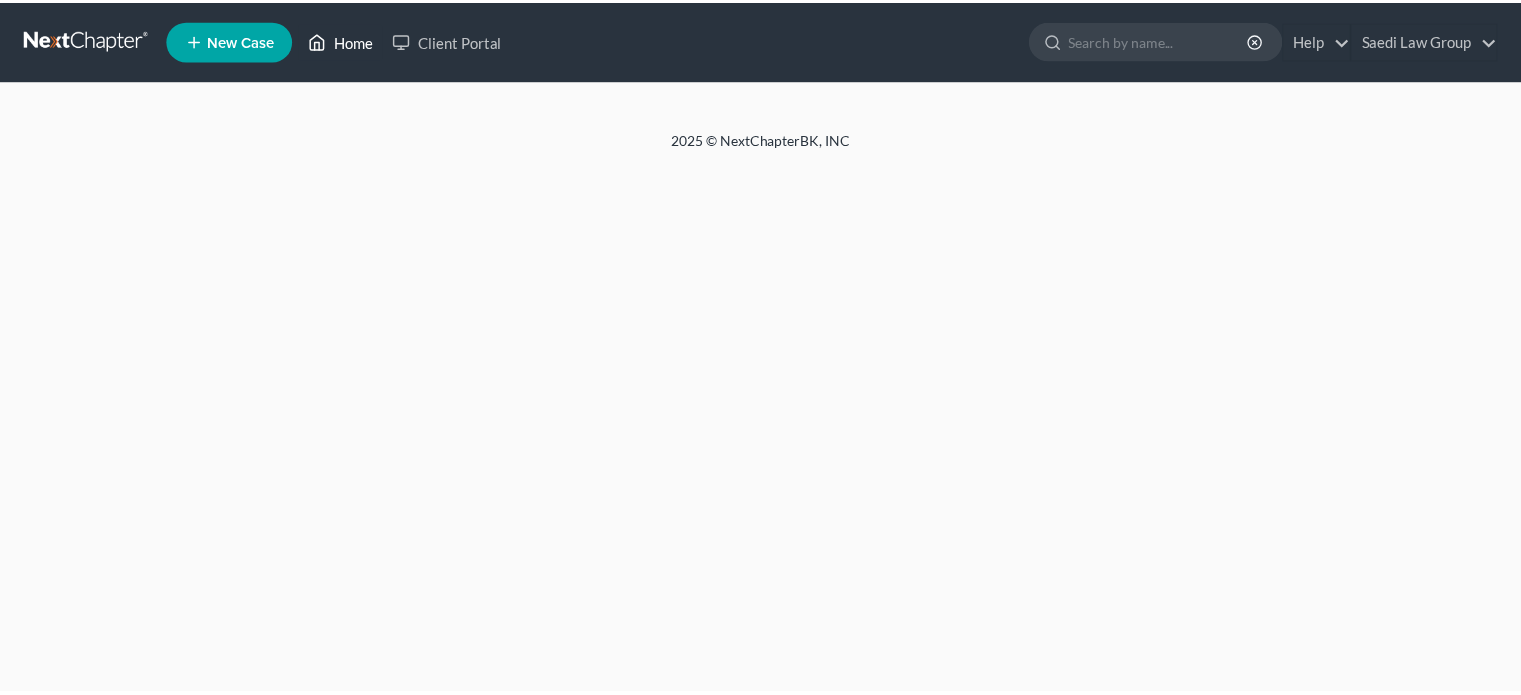 scroll, scrollTop: 0, scrollLeft: 0, axis: both 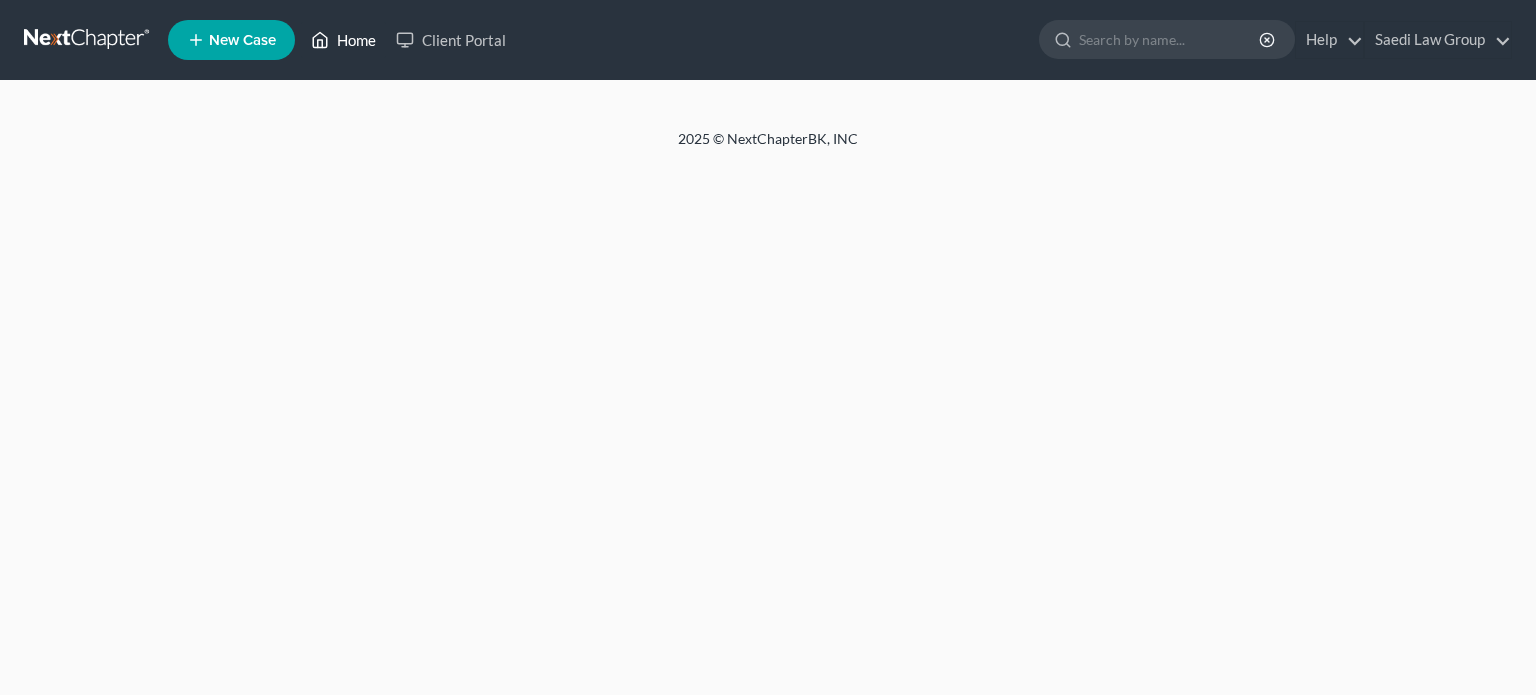 click on "Home" at bounding box center [343, 40] 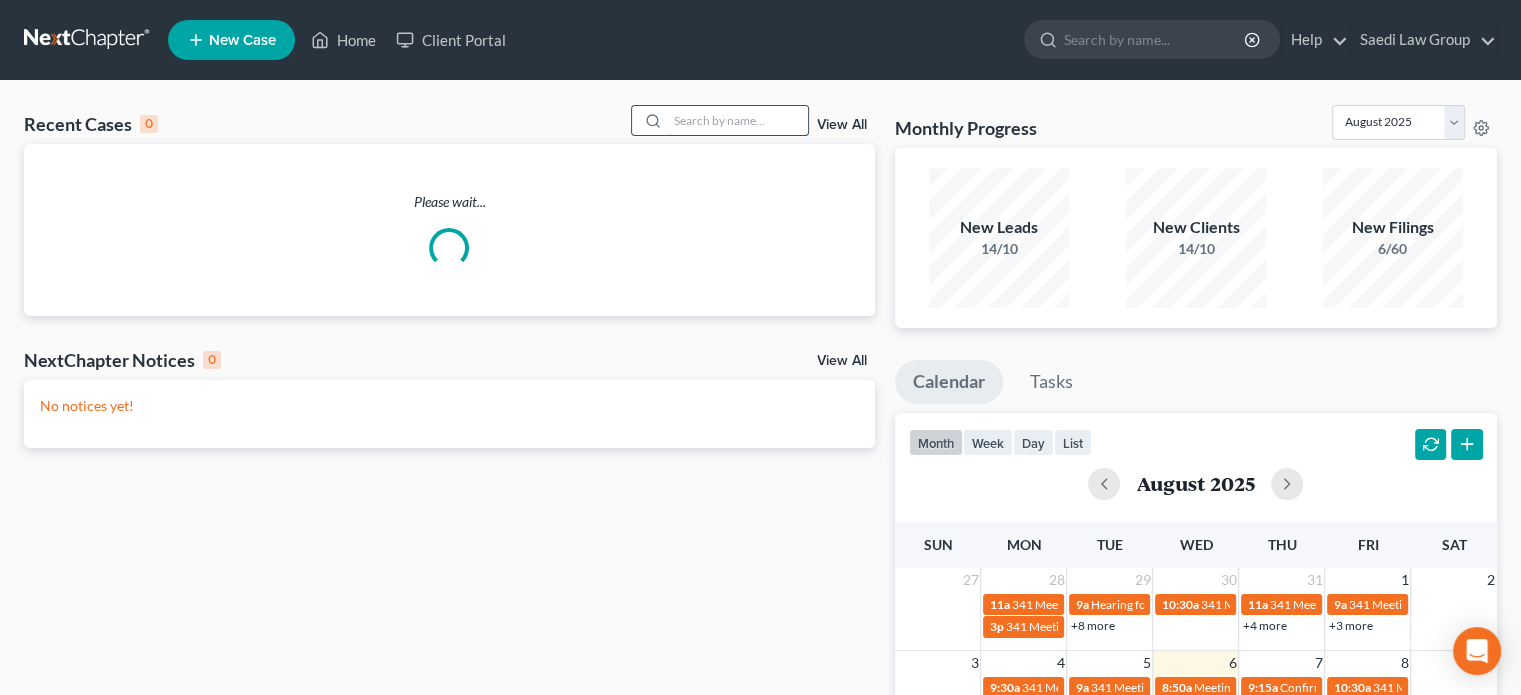 click at bounding box center [738, 120] 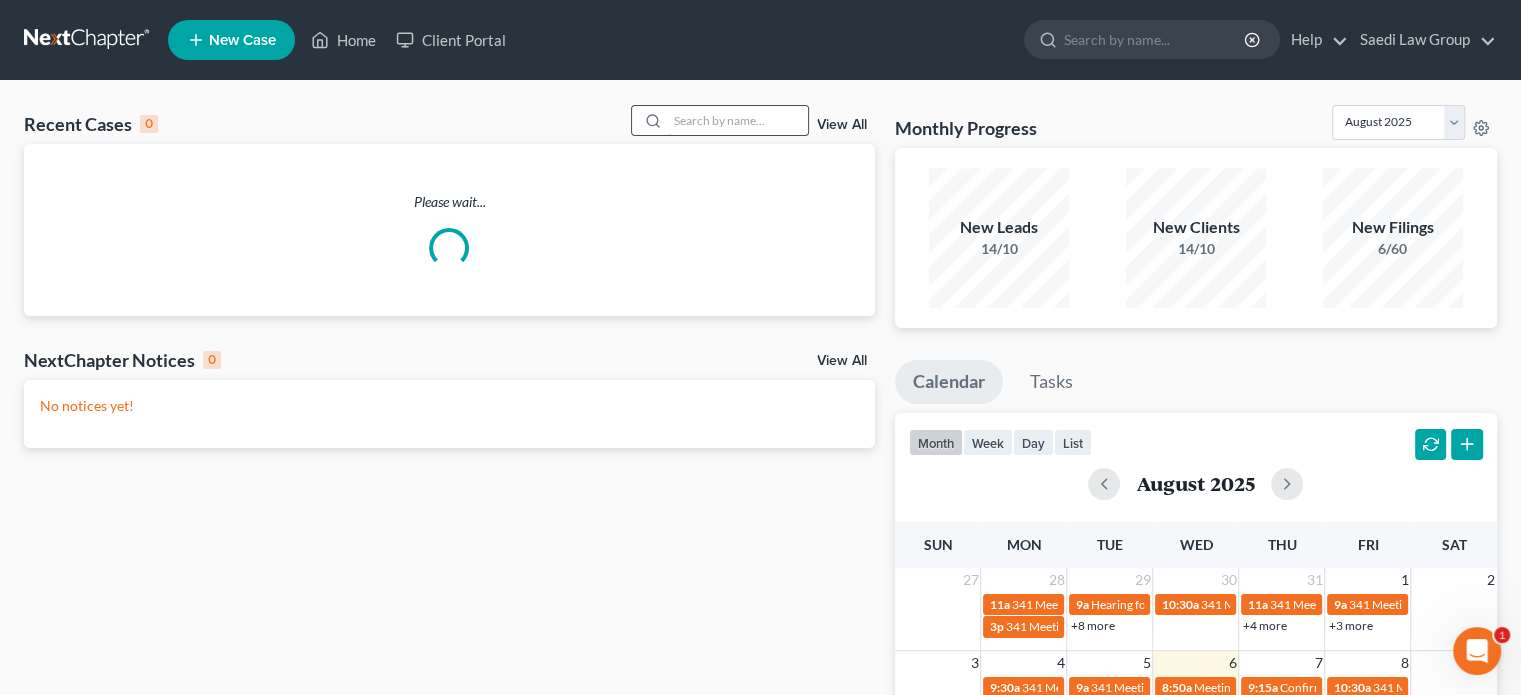 scroll, scrollTop: 0, scrollLeft: 0, axis: both 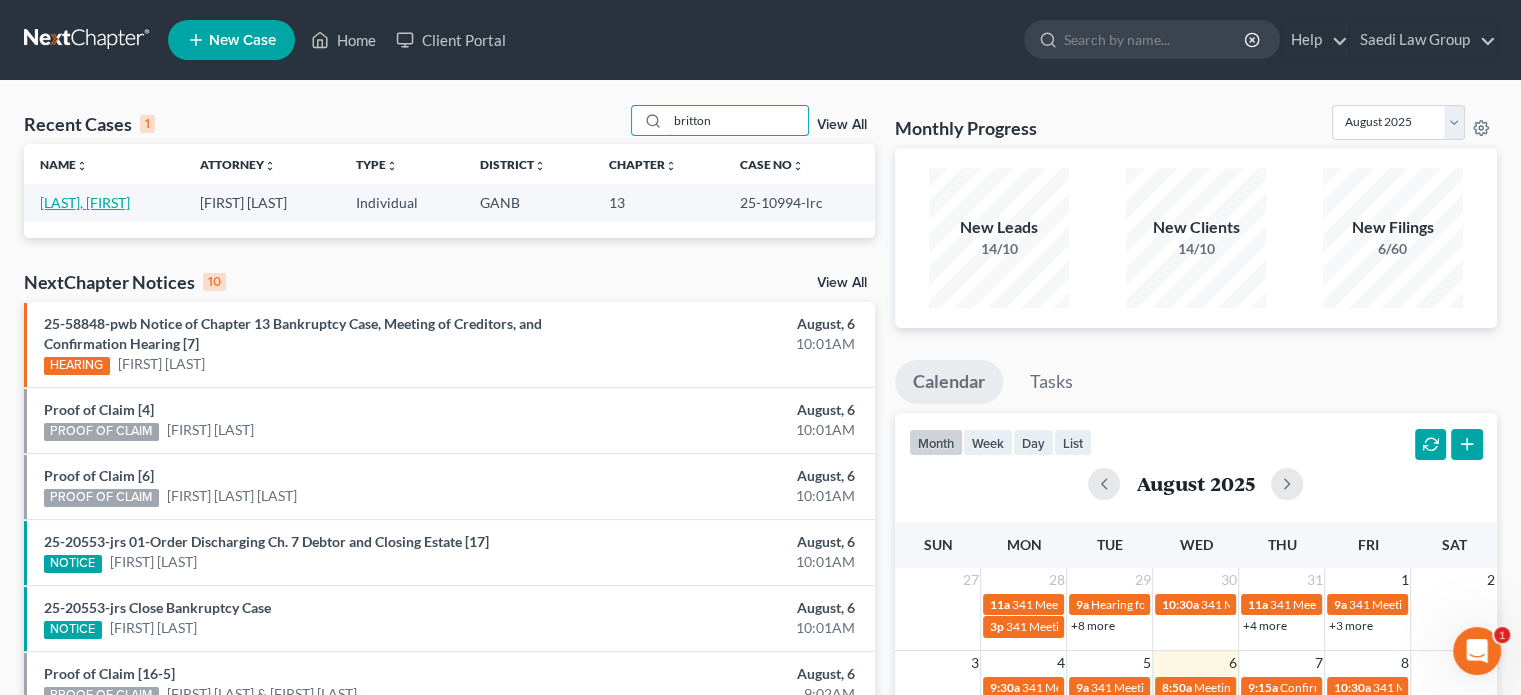 type on "britton" 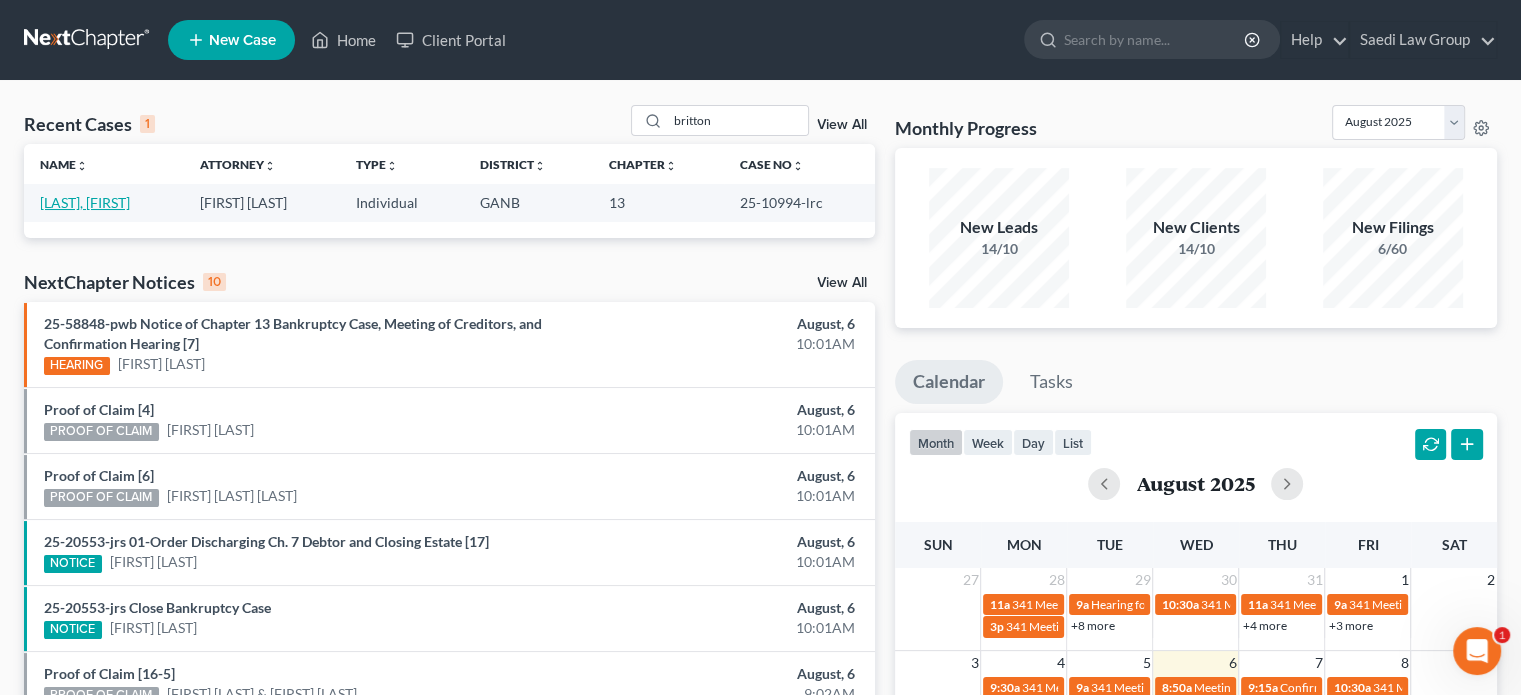 click on "[LAST], [FIRST]" at bounding box center (85, 202) 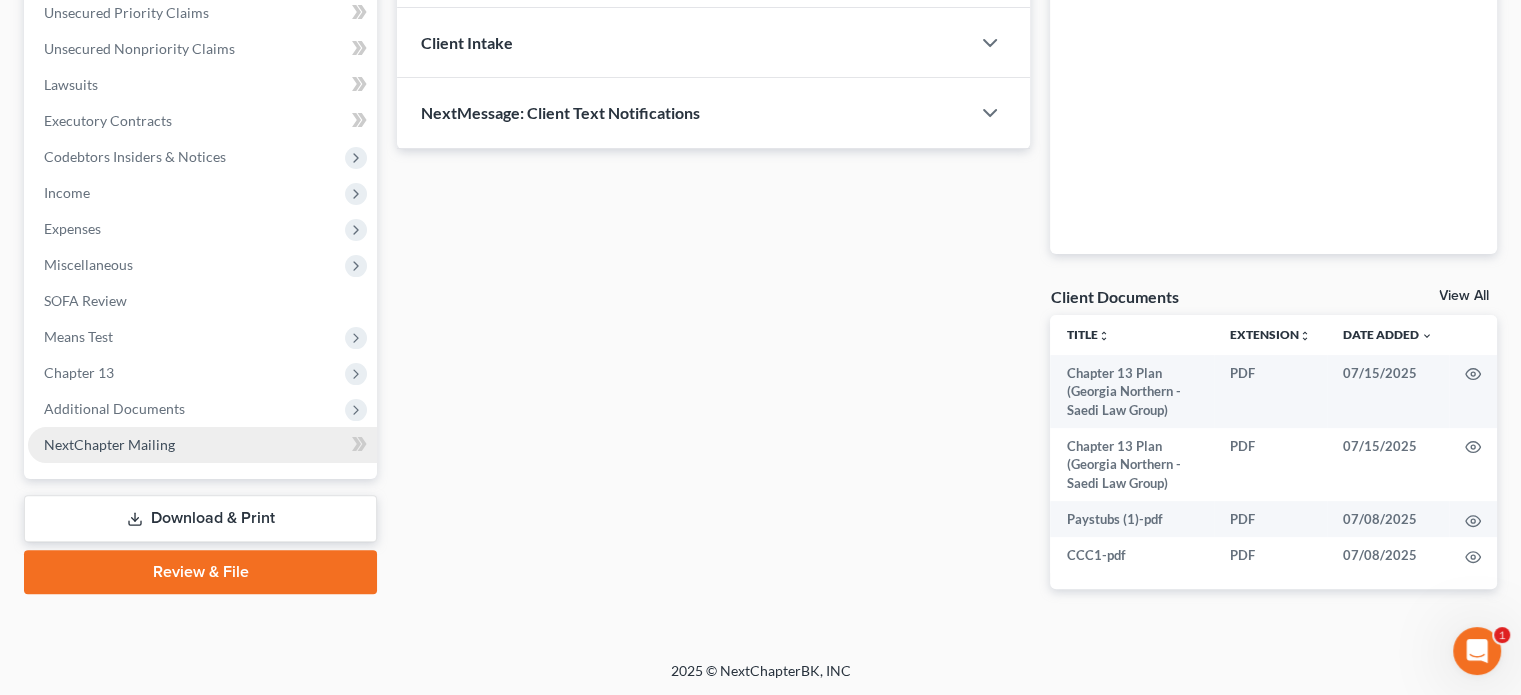 scroll, scrollTop: 467, scrollLeft: 0, axis: vertical 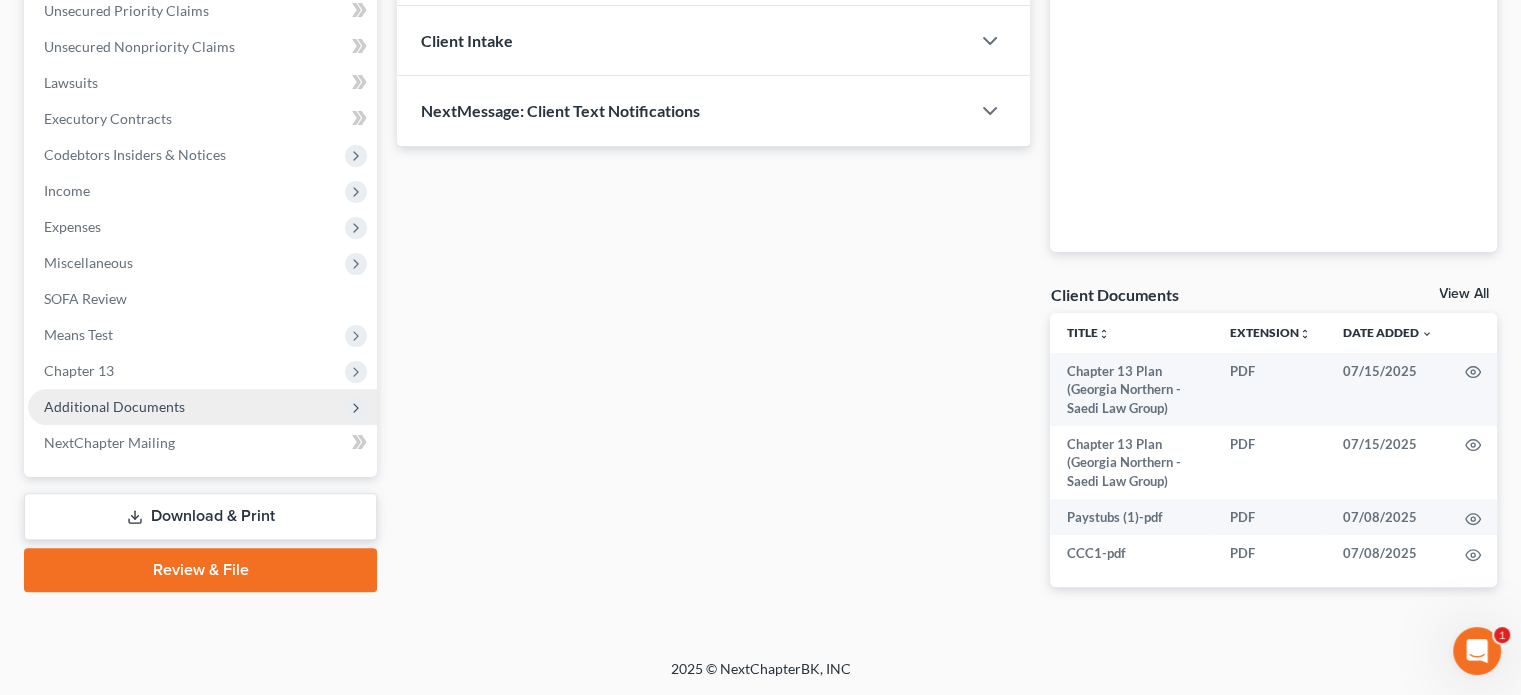 click on "Additional Documents" at bounding box center [114, 406] 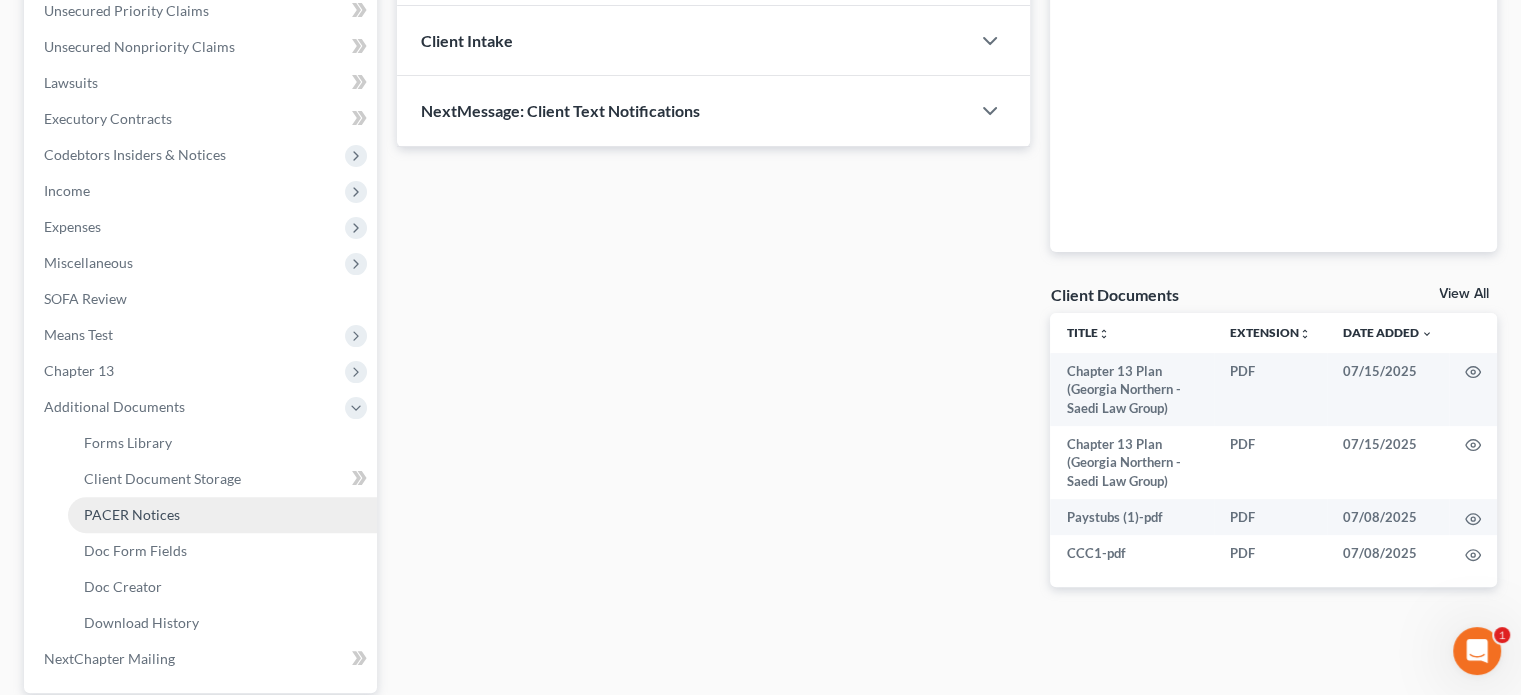 click on "PACER Notices" at bounding box center [132, 514] 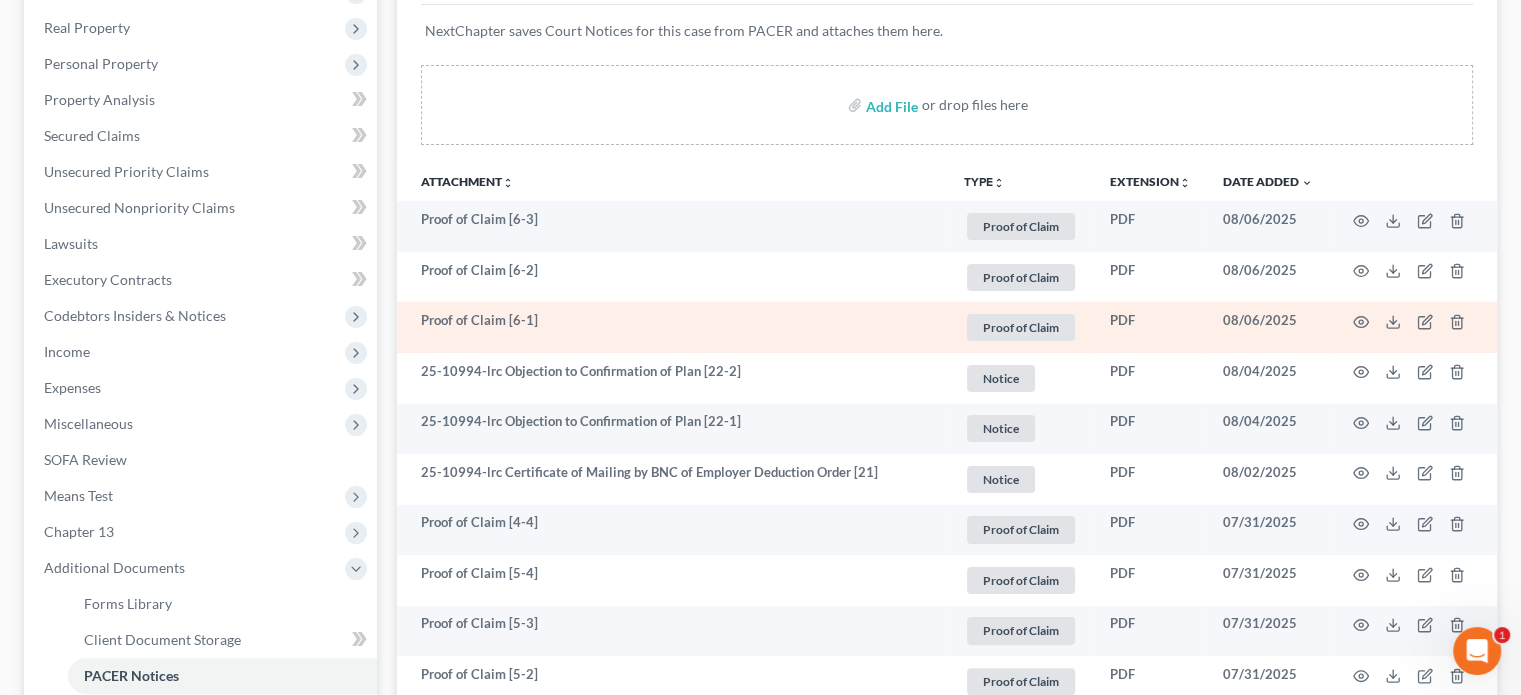 scroll, scrollTop: 300, scrollLeft: 0, axis: vertical 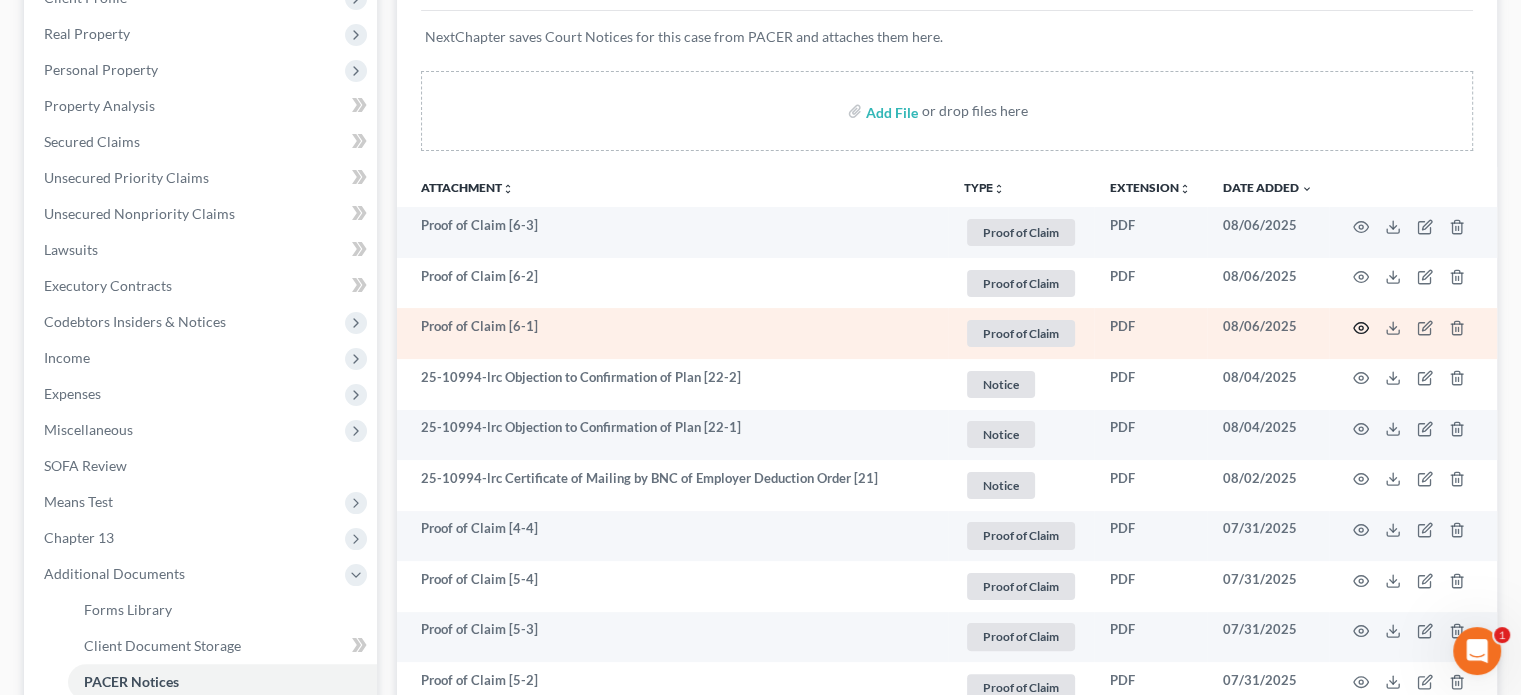 click 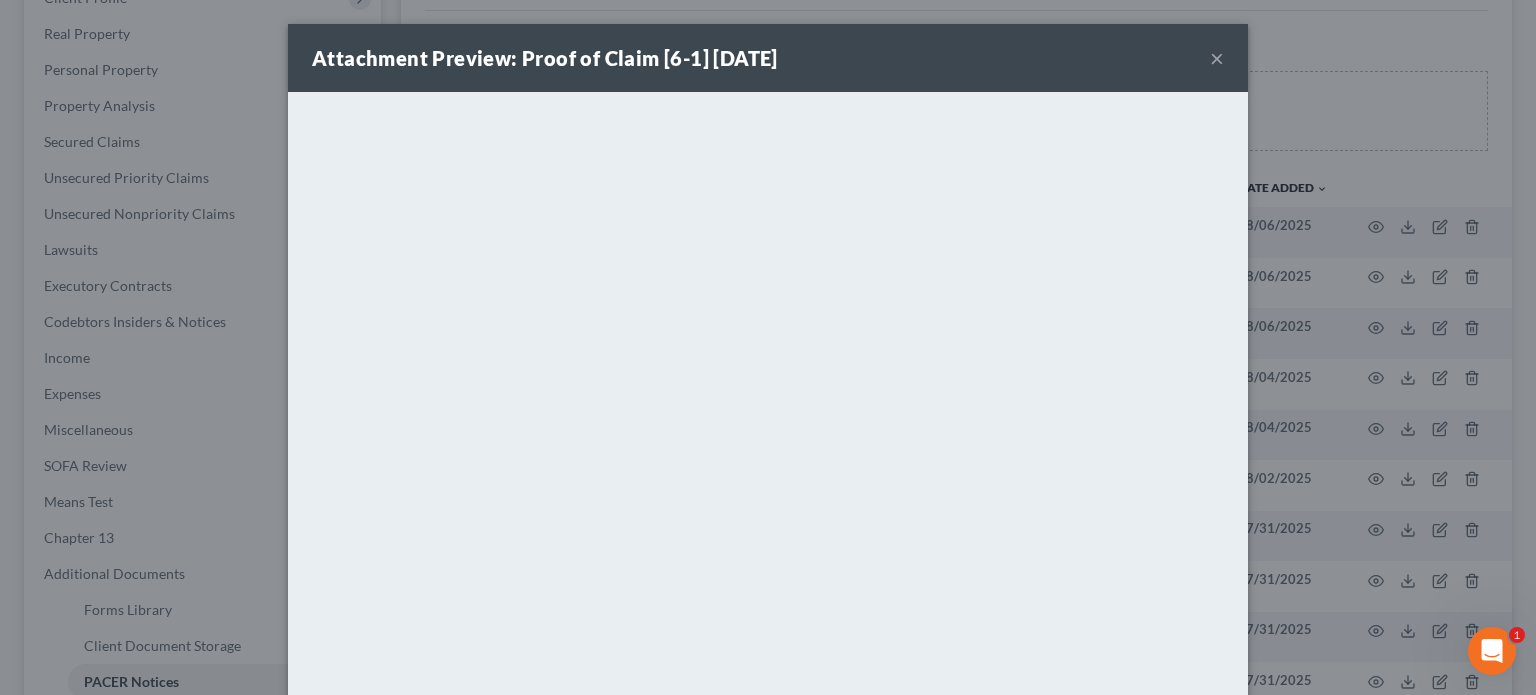 click on "×" at bounding box center (1217, 58) 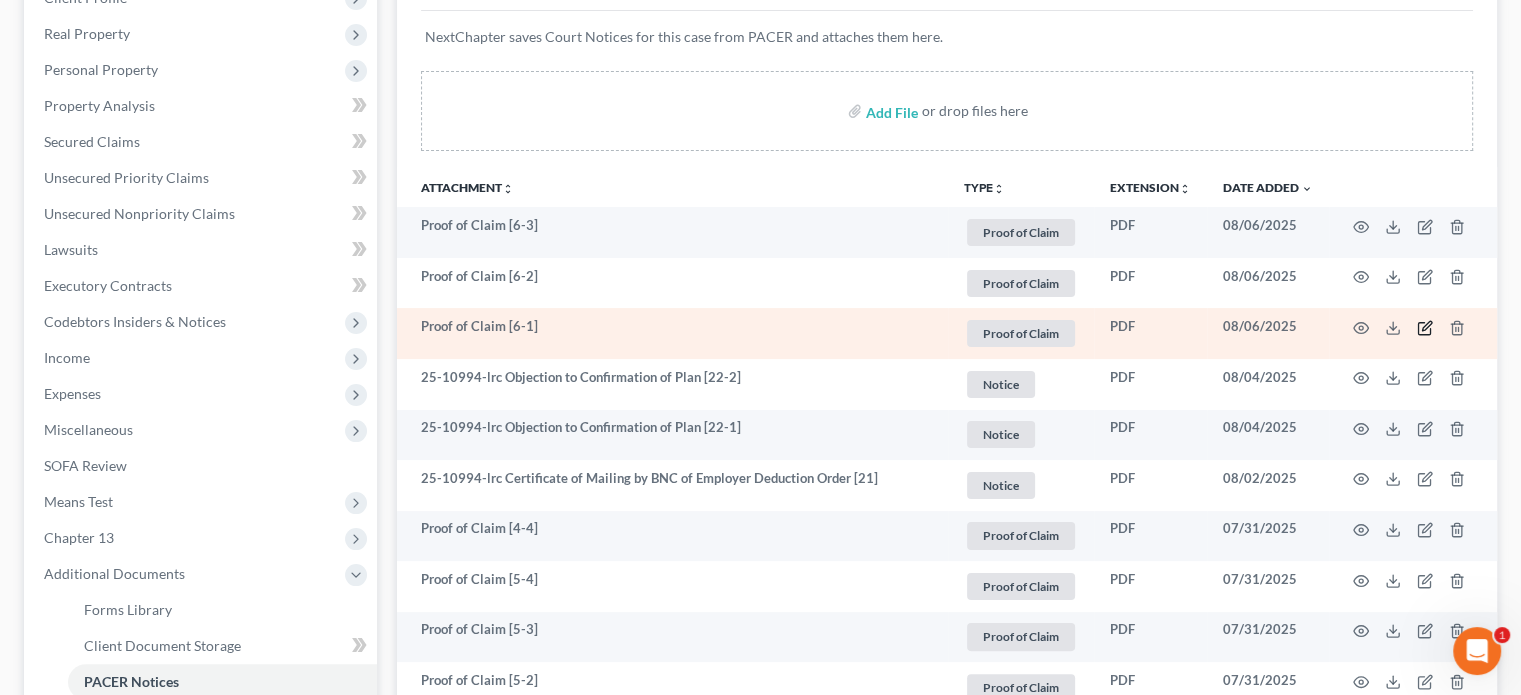 click 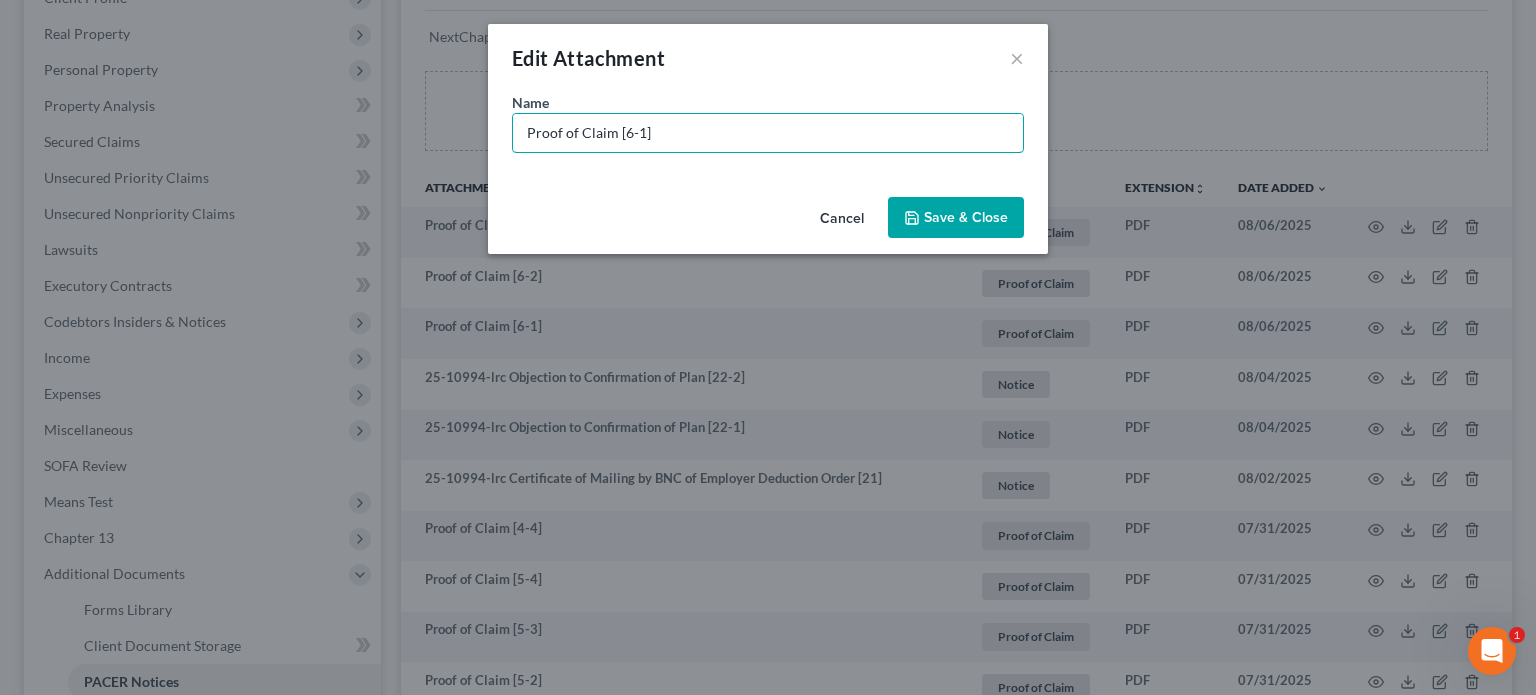 drag, startPoint x: 447, startPoint y: 99, endPoint x: 0, endPoint y: -80, distance: 481.50806 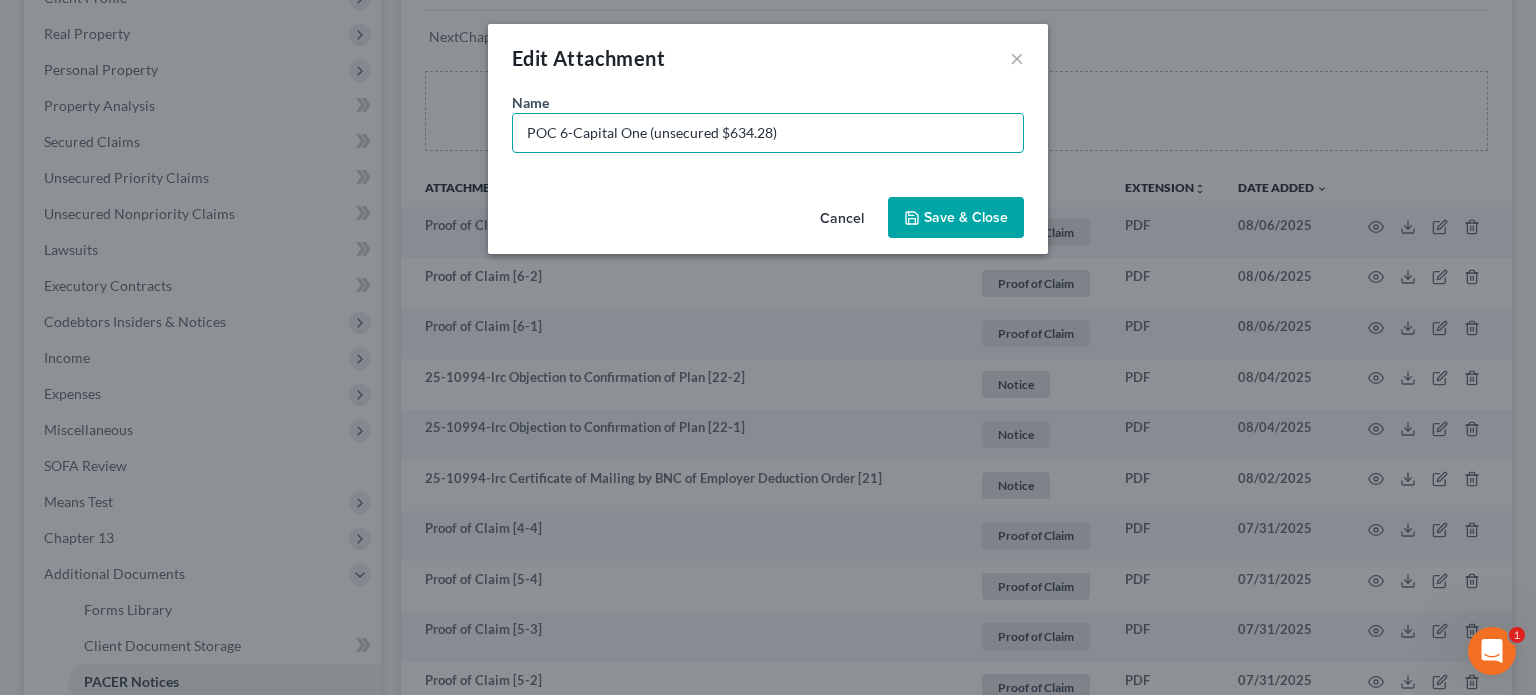 type on "POC 6-Capital One (unsecured $634.28)" 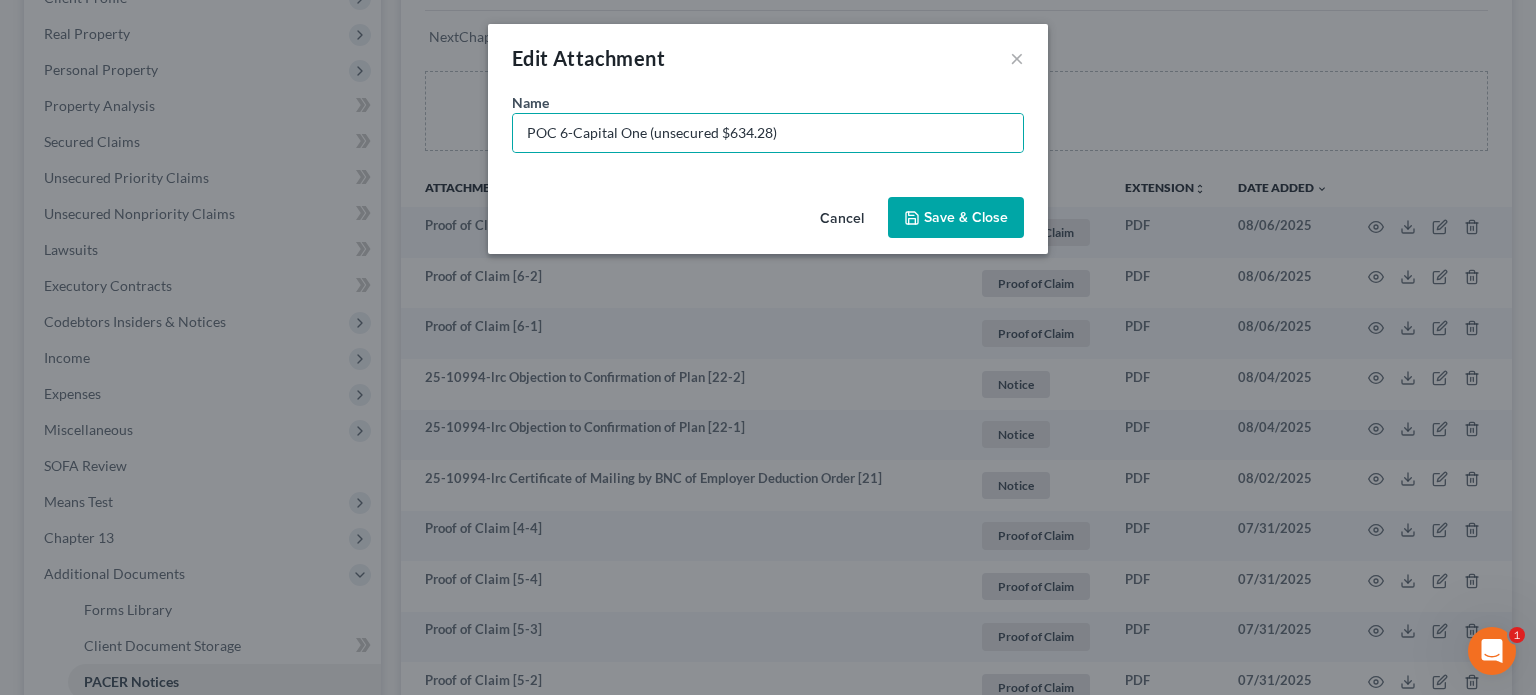 click on "Save & Close" at bounding box center (966, 217) 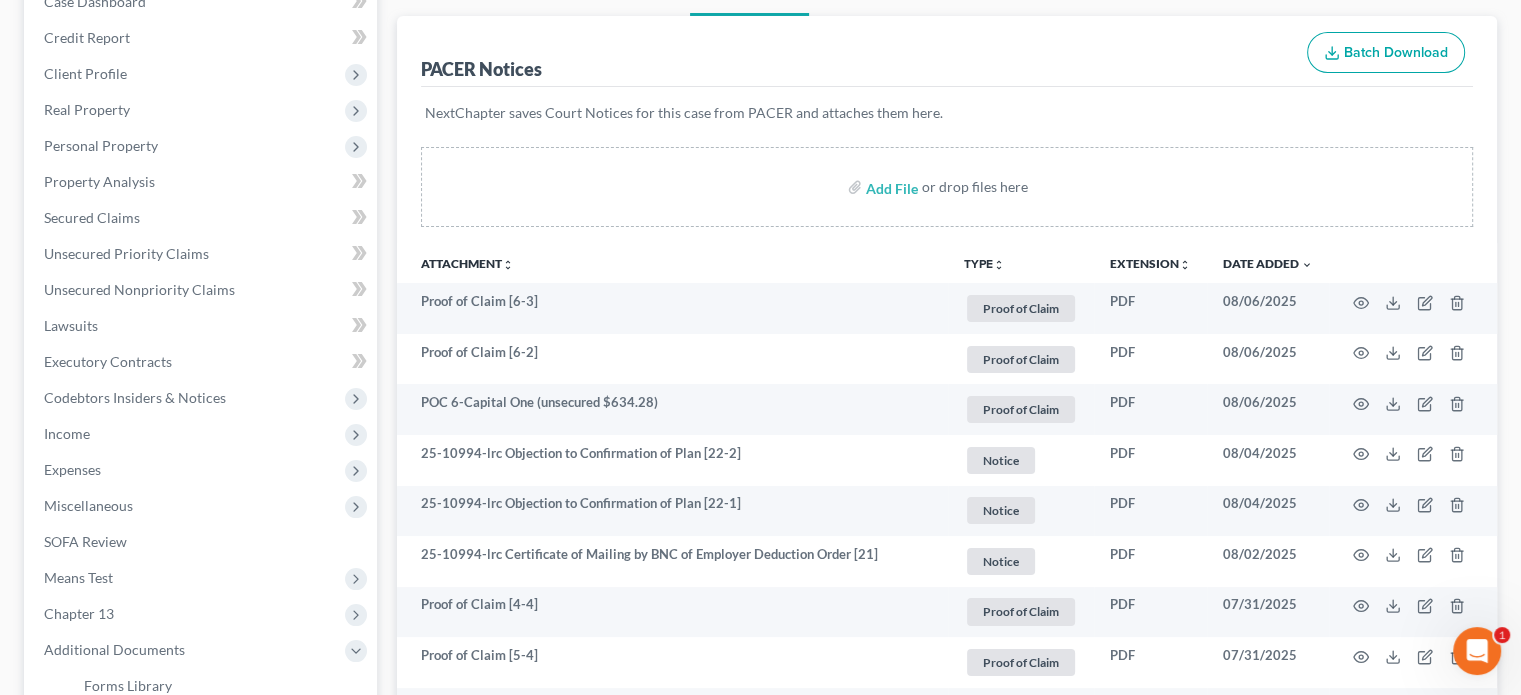 scroll, scrollTop: 0, scrollLeft: 0, axis: both 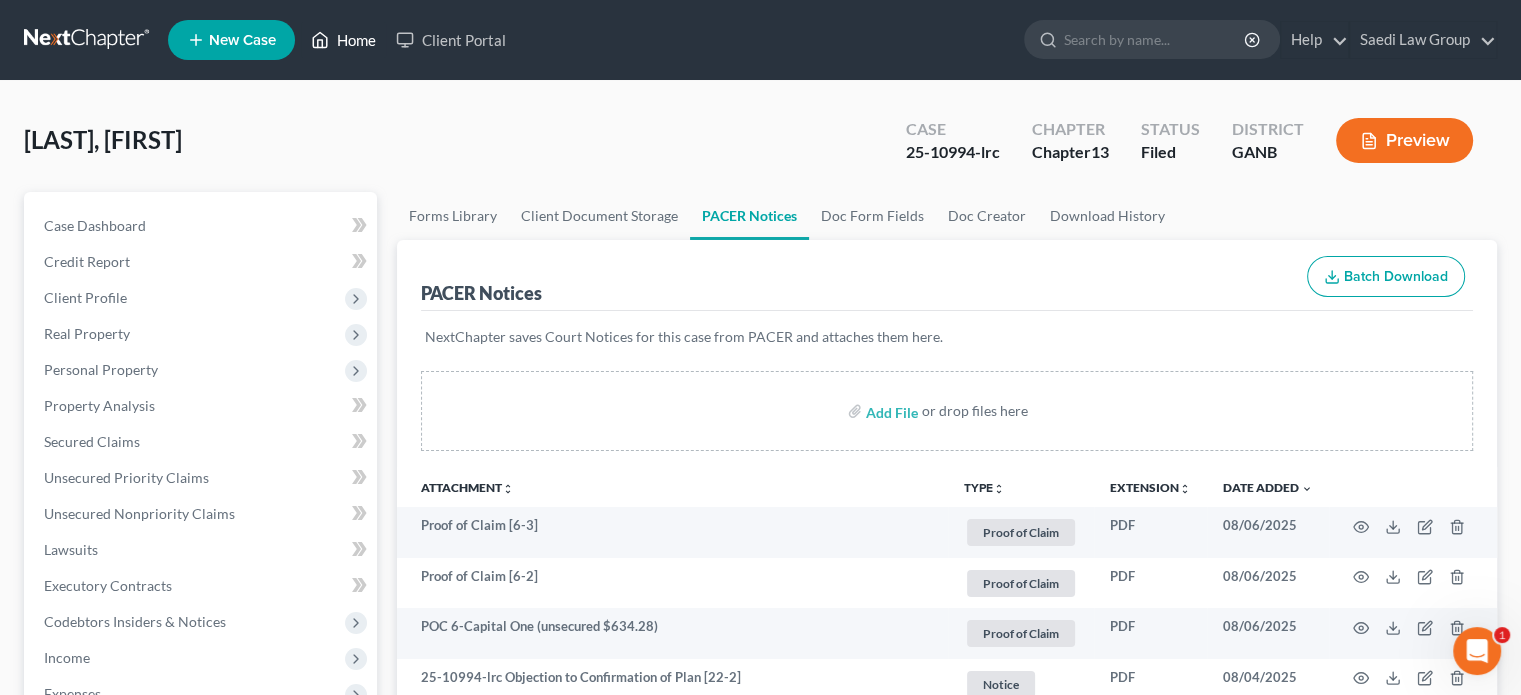 click on "Home" at bounding box center [343, 40] 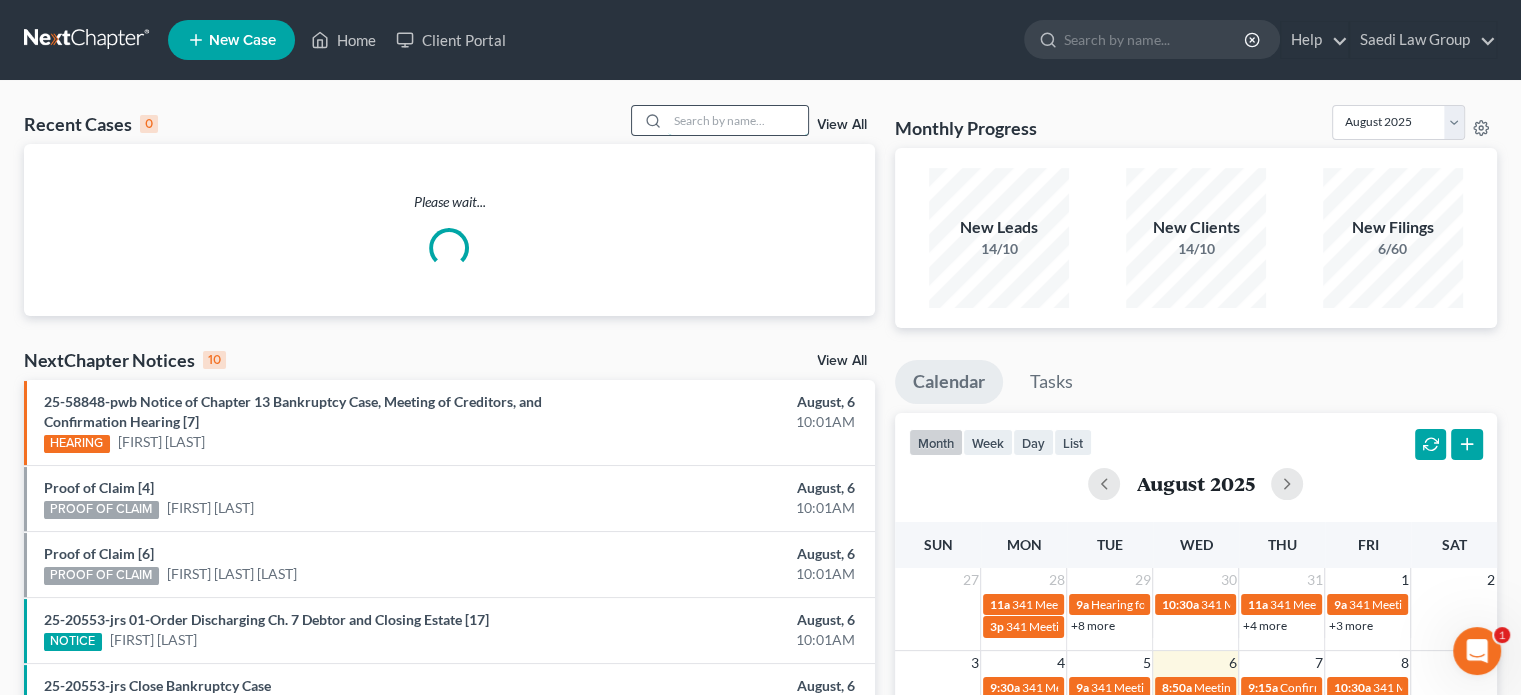 click at bounding box center (738, 120) 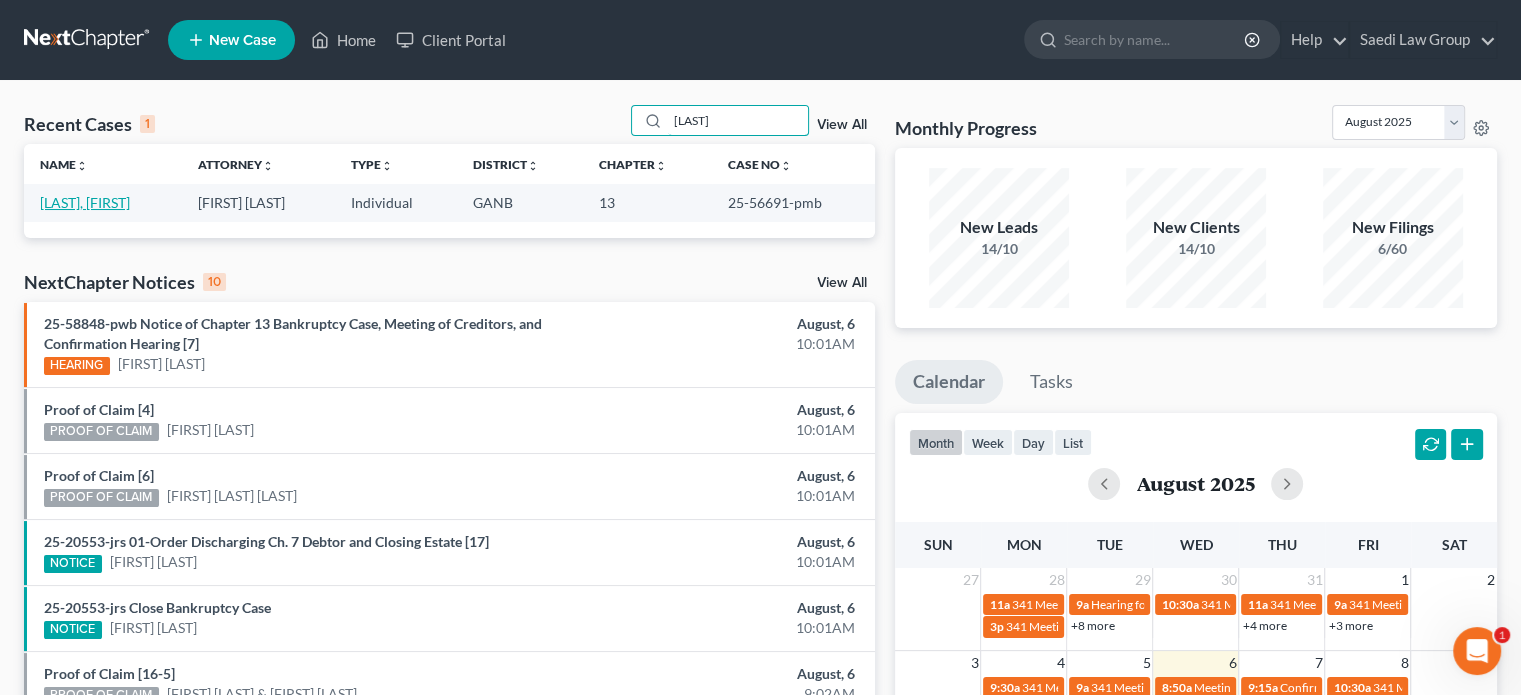 type on "[LAST]" 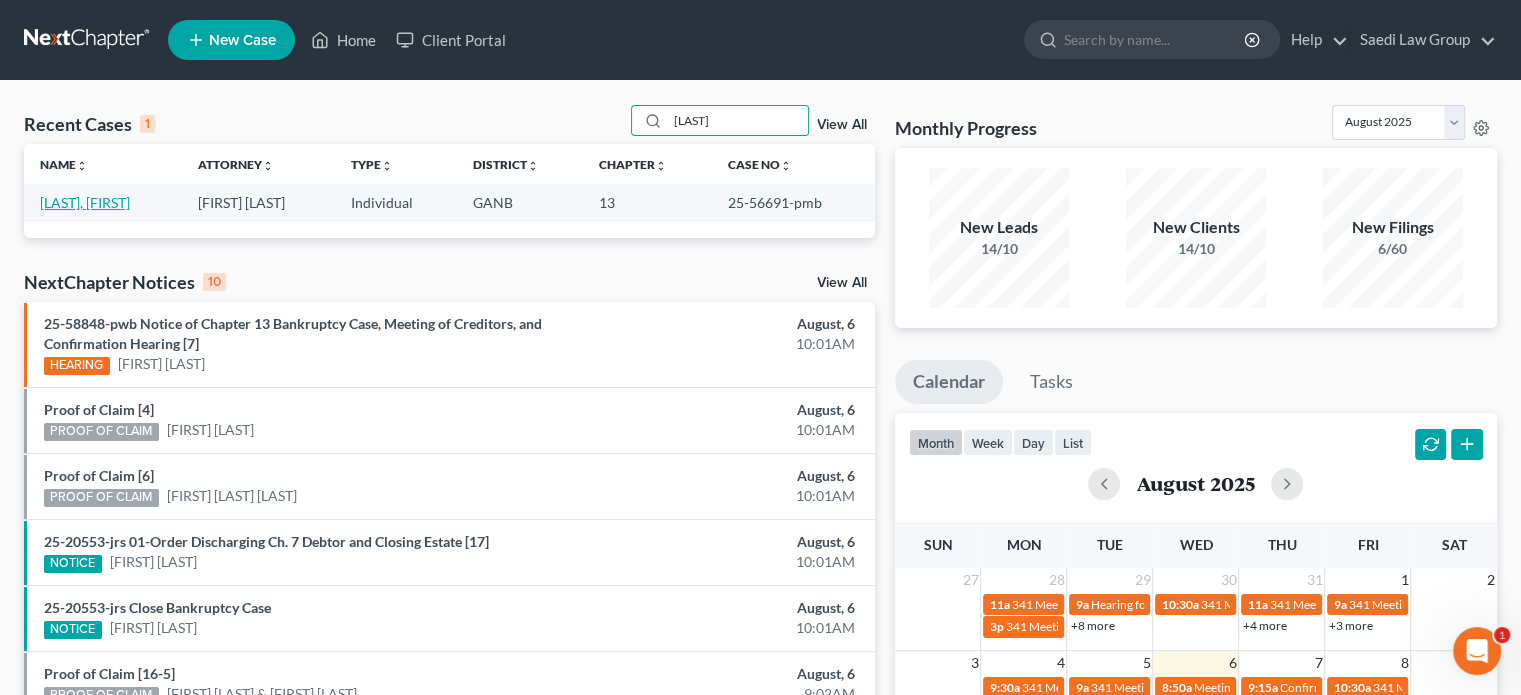 click on "[LAST], [FIRST]" at bounding box center (85, 202) 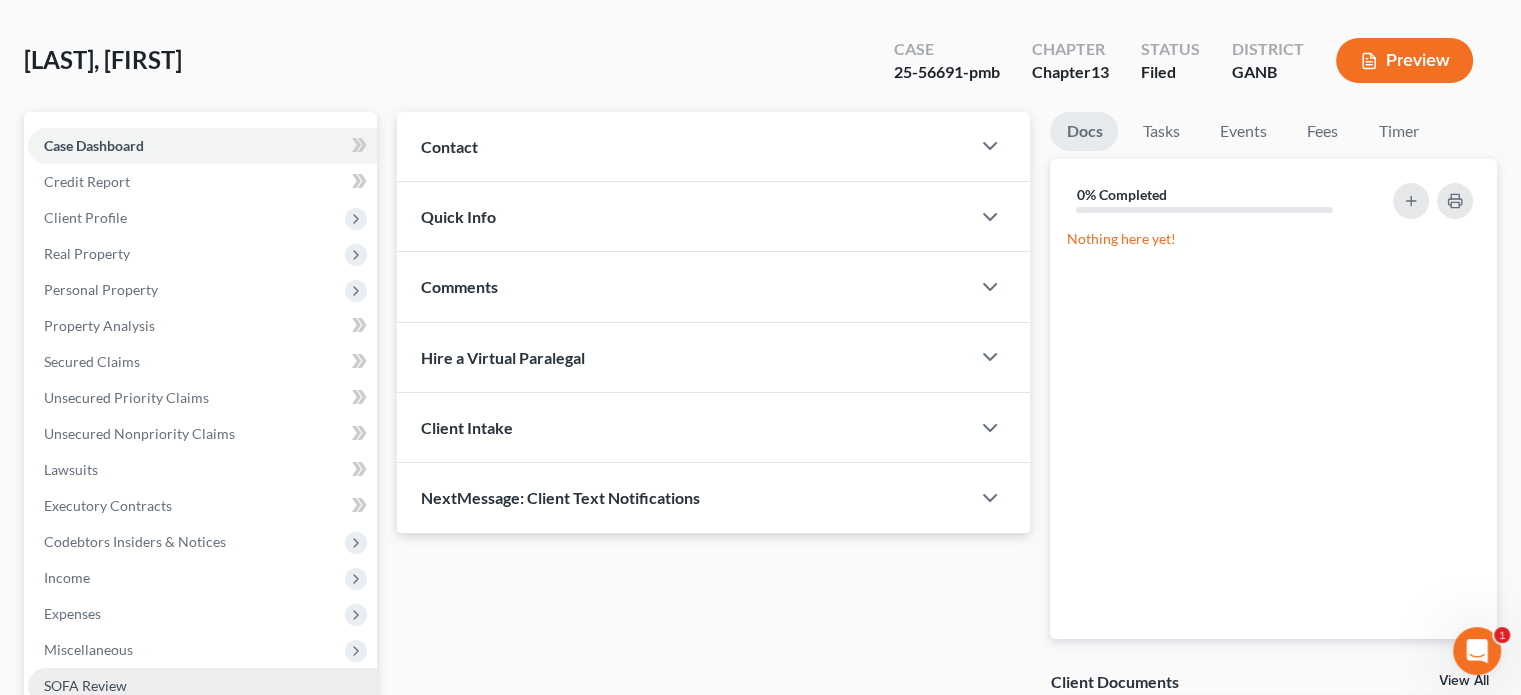 scroll, scrollTop: 438, scrollLeft: 0, axis: vertical 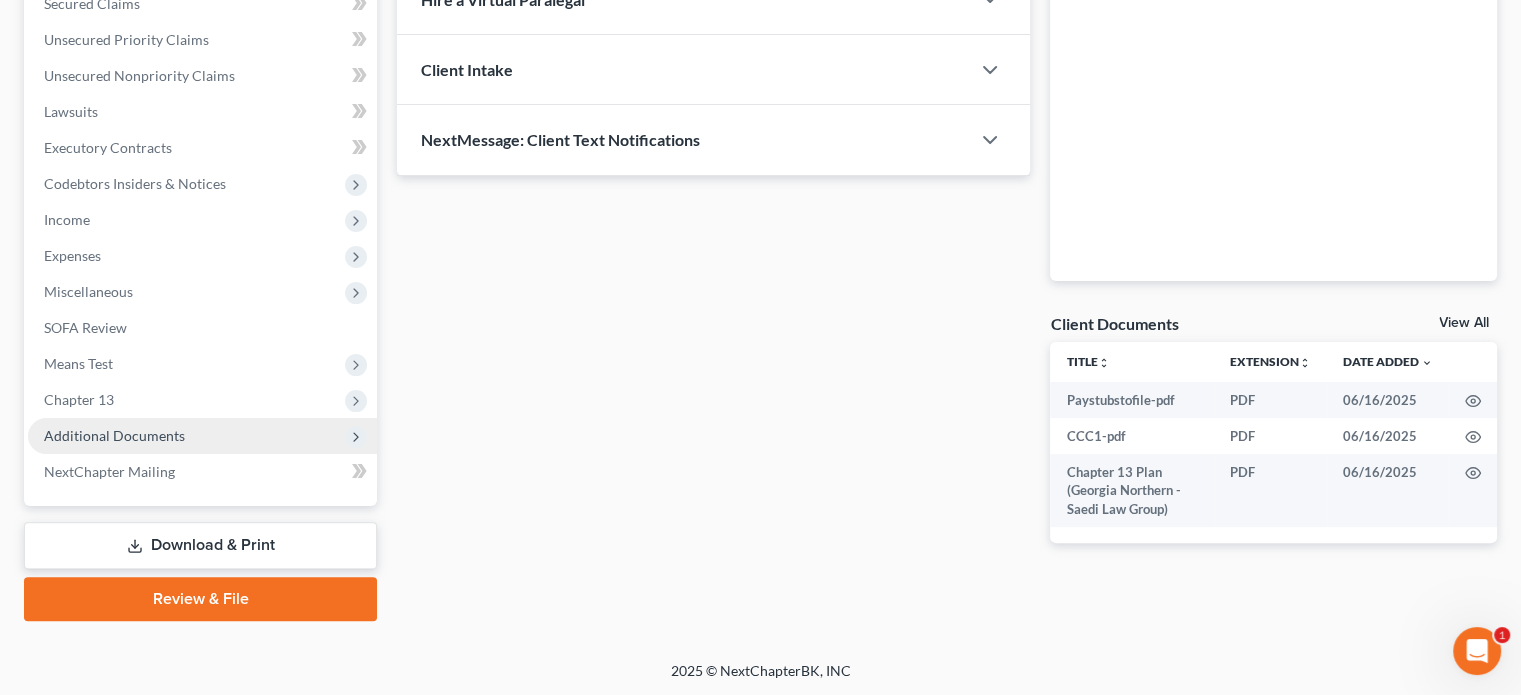 click on "Additional Documents" at bounding box center (114, 435) 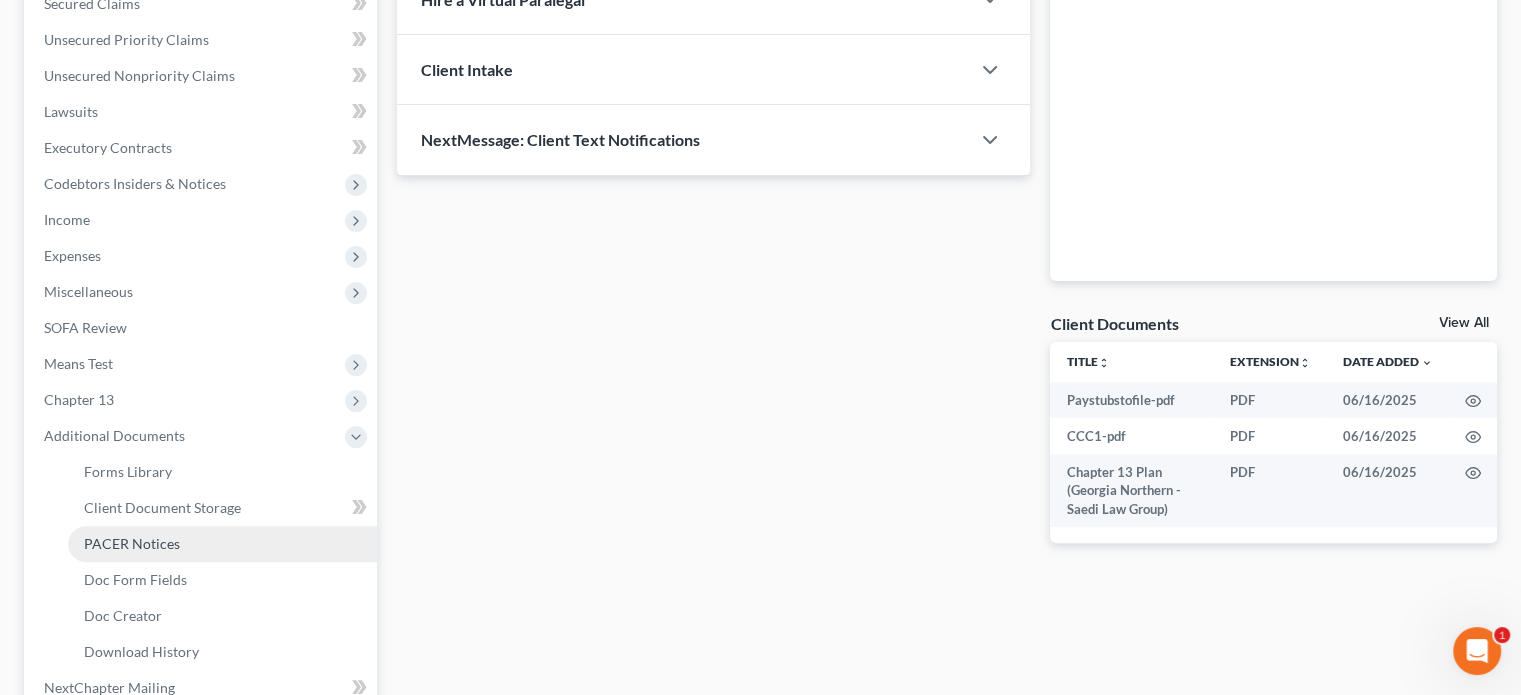 click on "PACER Notices" at bounding box center [132, 543] 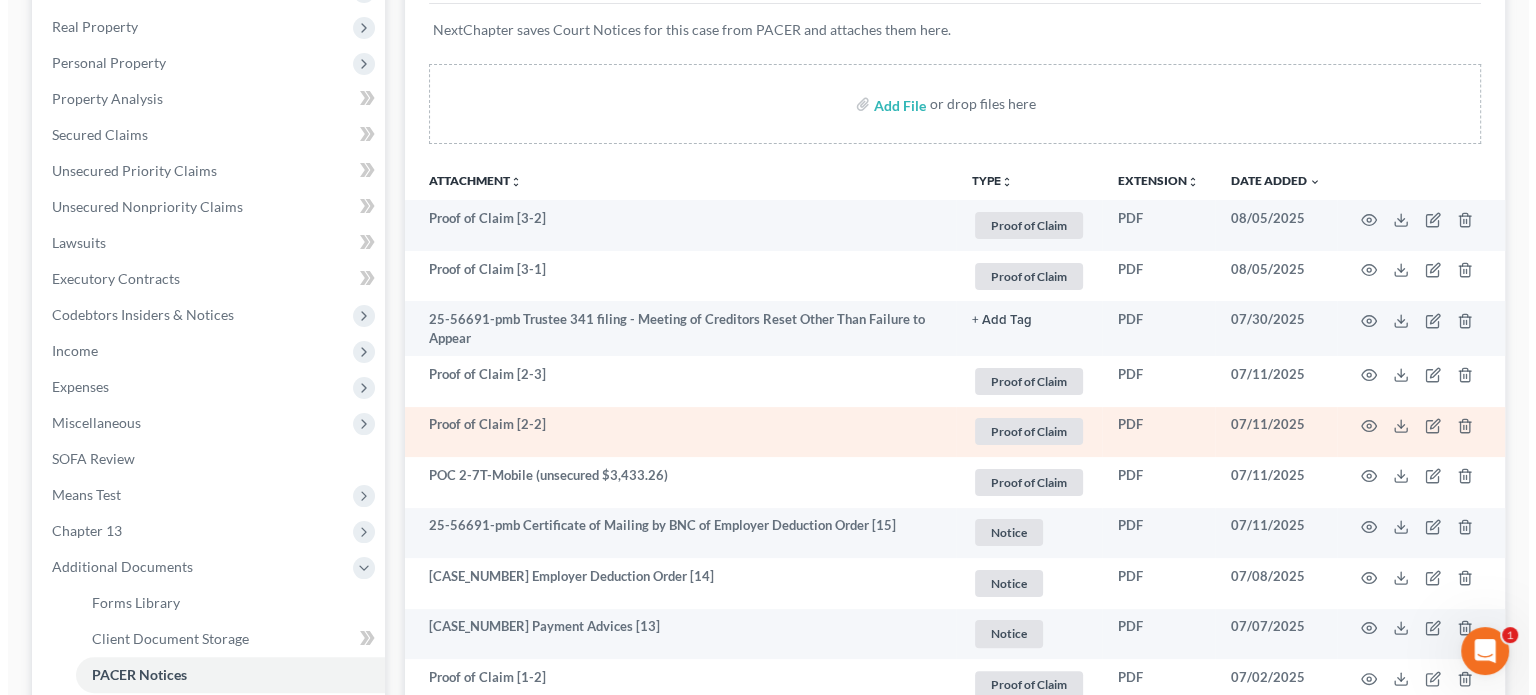 scroll, scrollTop: 300, scrollLeft: 0, axis: vertical 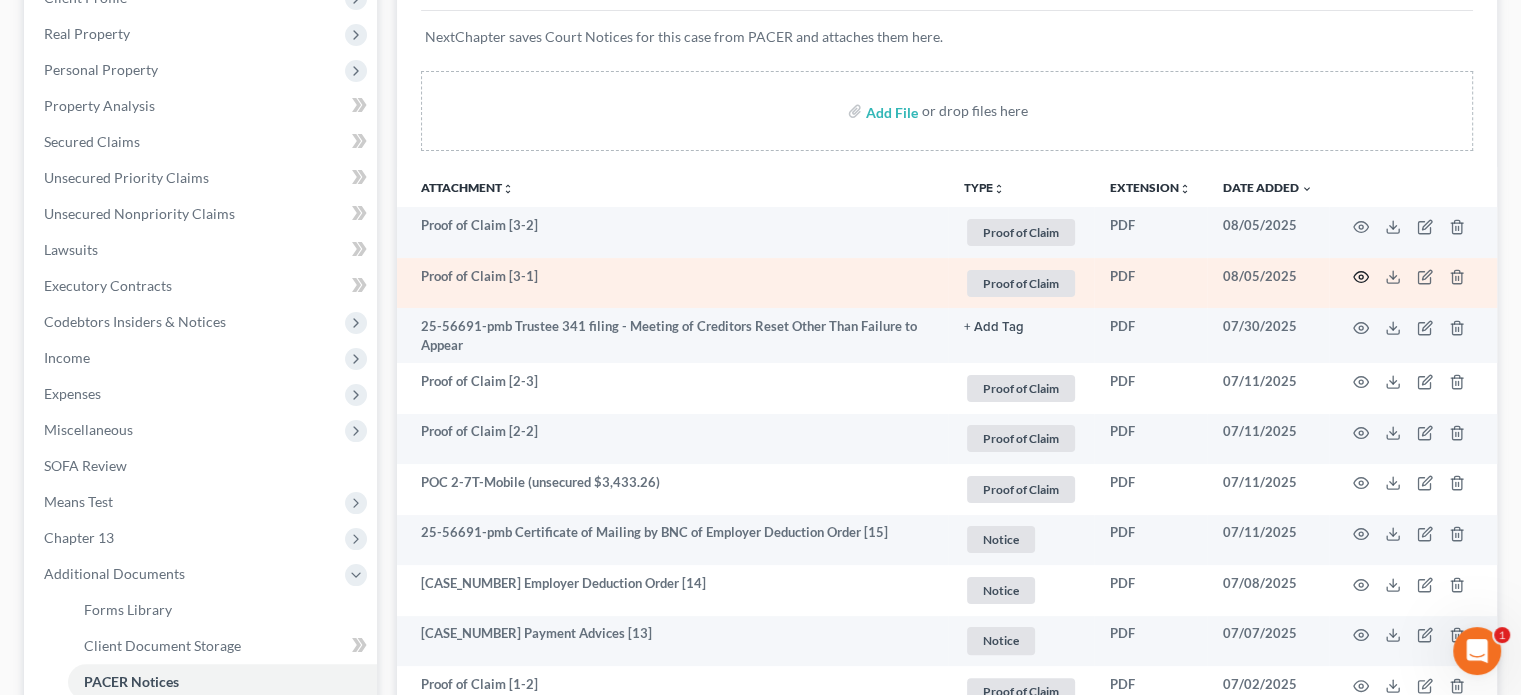 click at bounding box center (1413, 283) 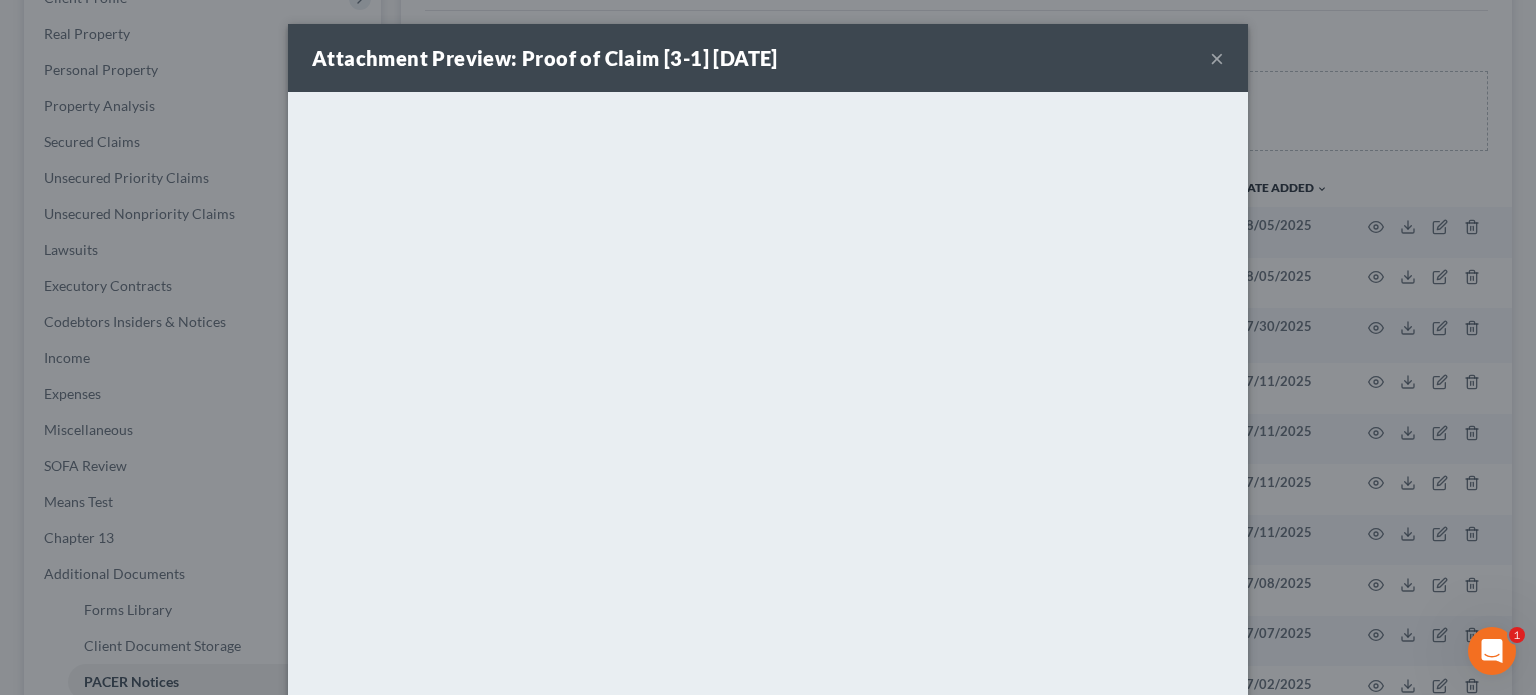 click on "×" at bounding box center [1217, 58] 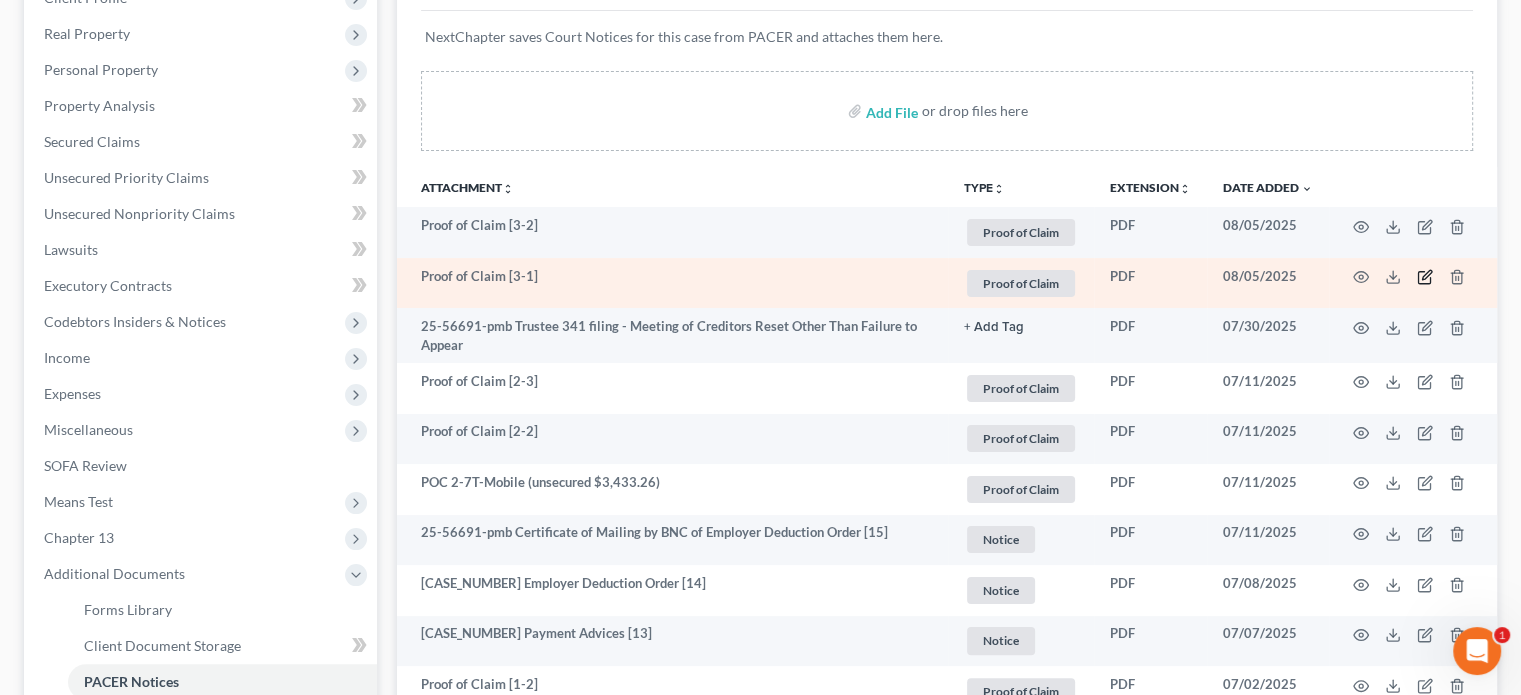 click 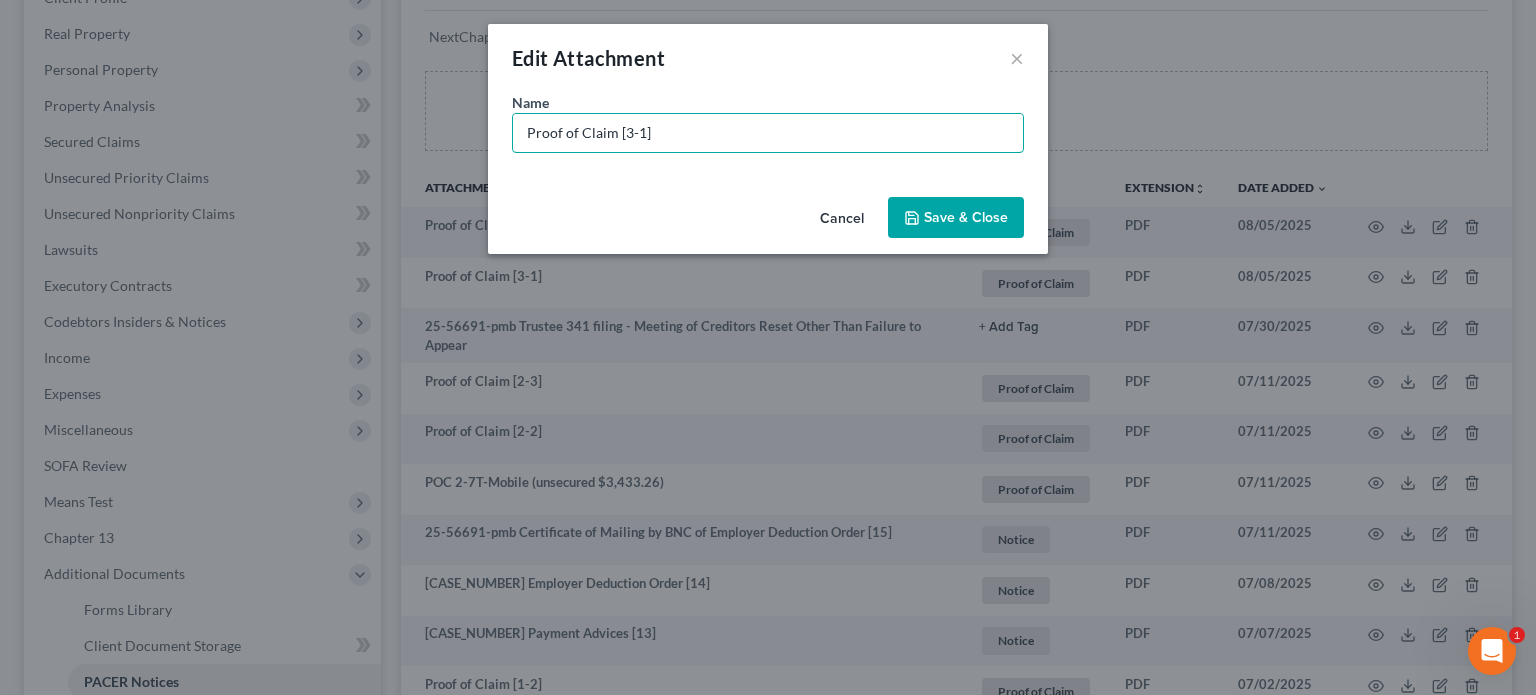 drag, startPoint x: 691, startPoint y: 137, endPoint x: 128, endPoint y: -20, distance: 584.48096 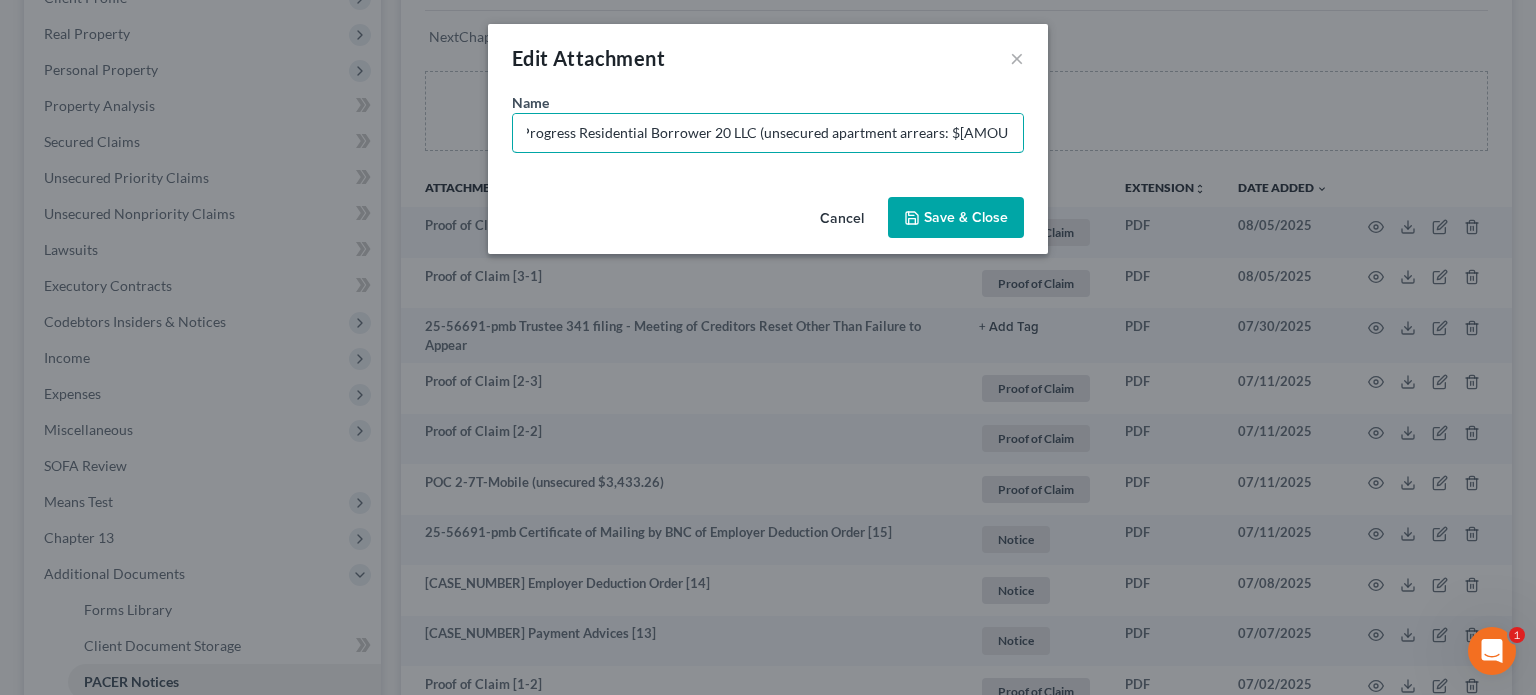 scroll, scrollTop: 0, scrollLeft: 56, axis: horizontal 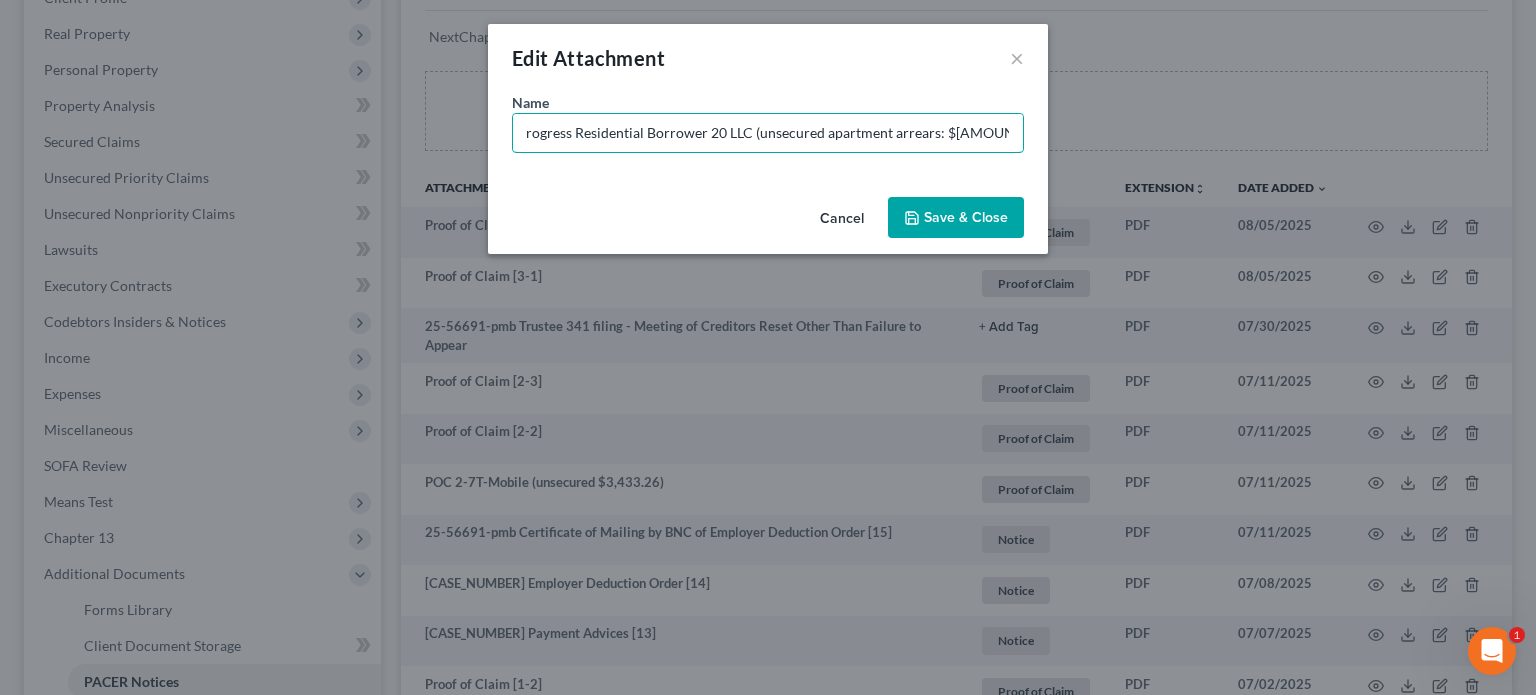 type on "POC 3-Progress Residential Borrower 20 LLC (unsecured apartment arrears: $[AMOUNT]" 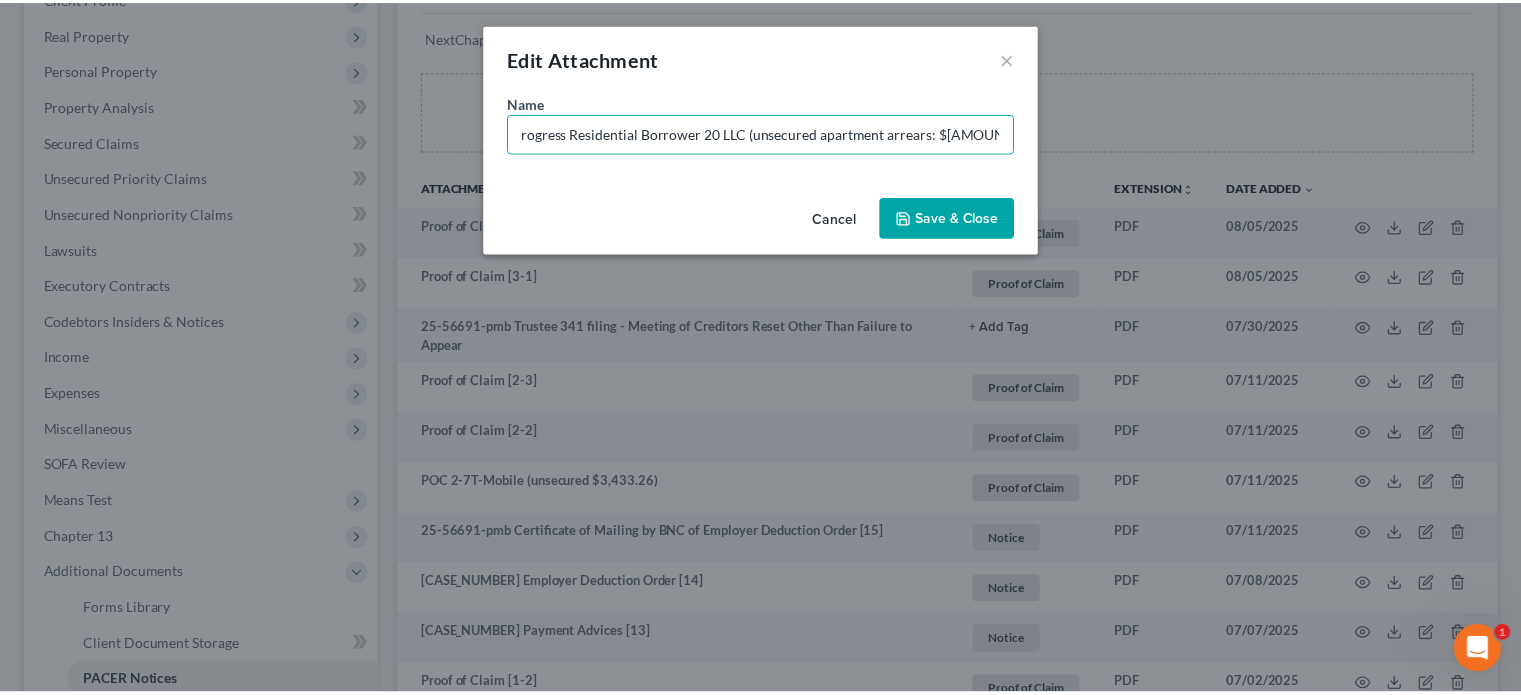 scroll, scrollTop: 0, scrollLeft: 0, axis: both 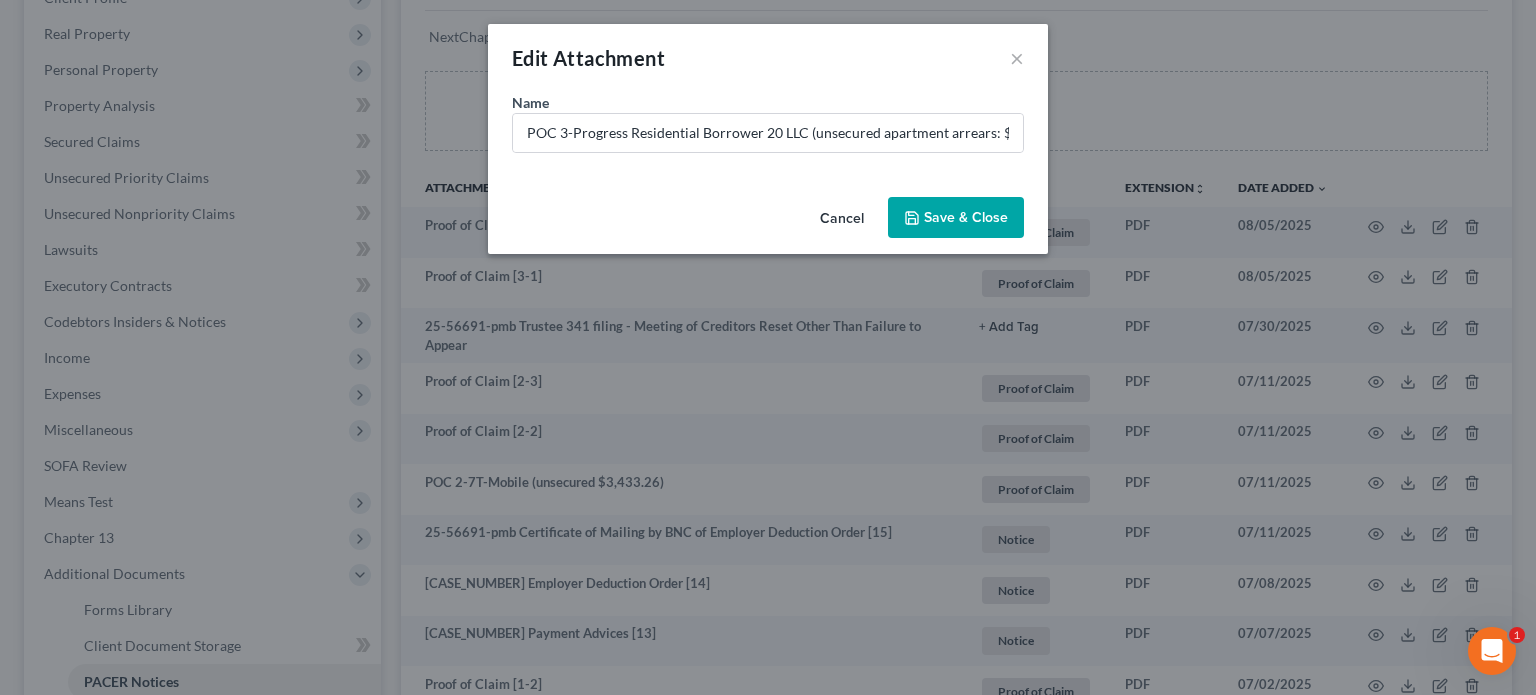 click on "Save & Close" at bounding box center [956, 218] 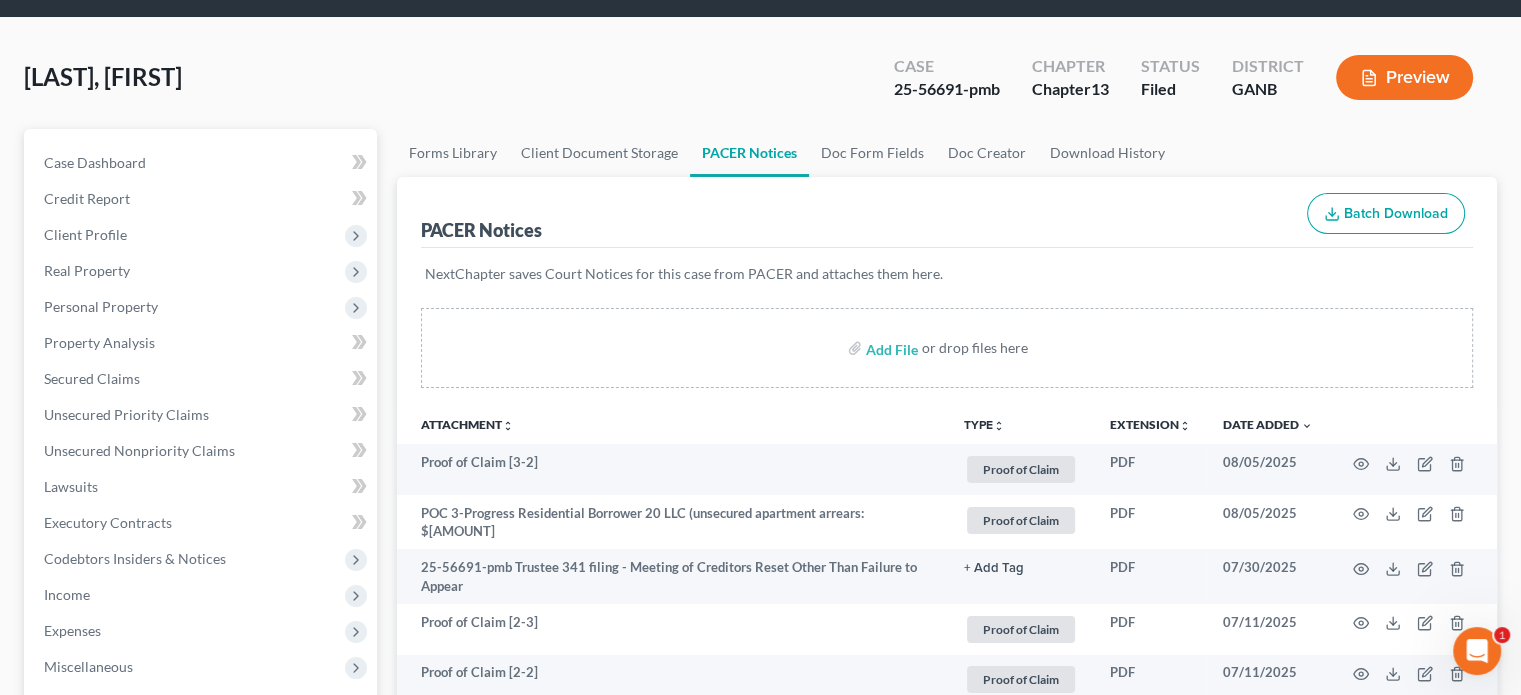 scroll, scrollTop: 0, scrollLeft: 0, axis: both 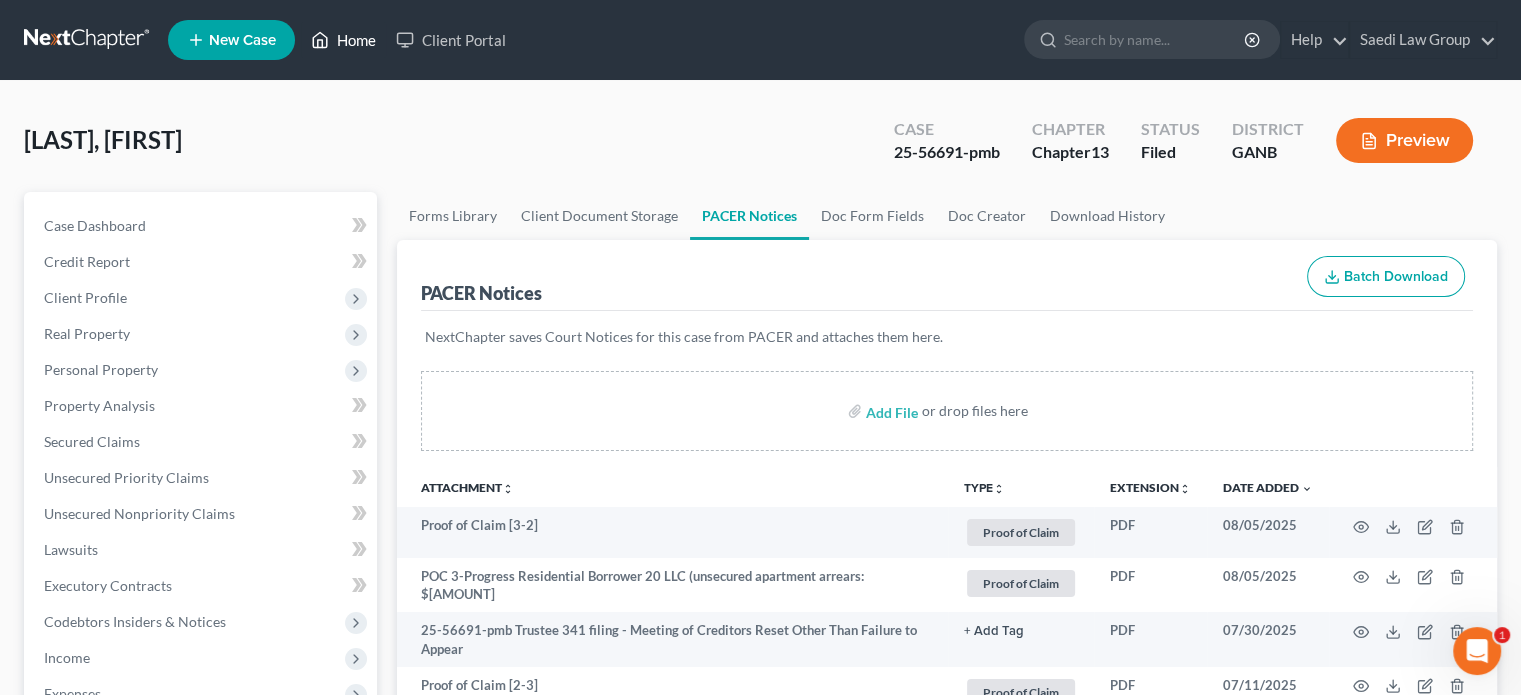 click on "Home" at bounding box center [343, 40] 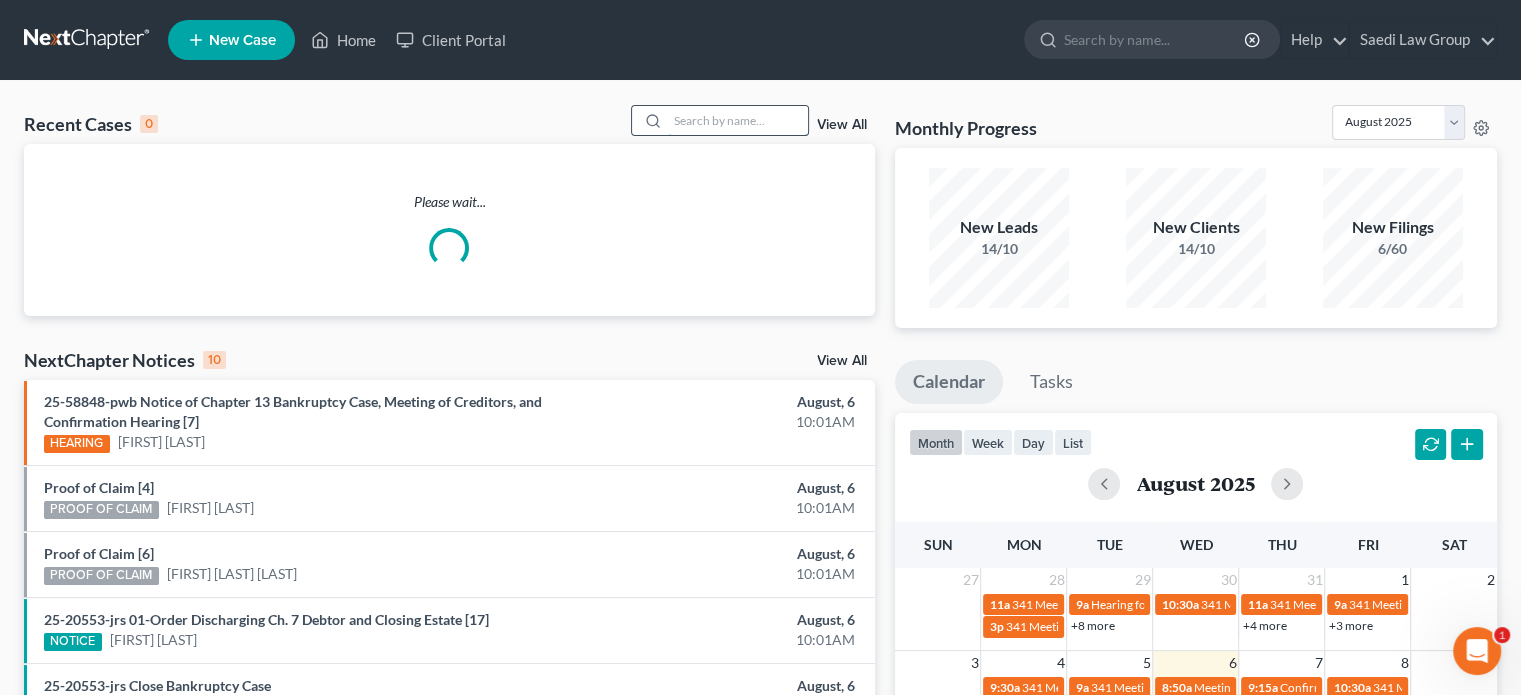 click at bounding box center (738, 120) 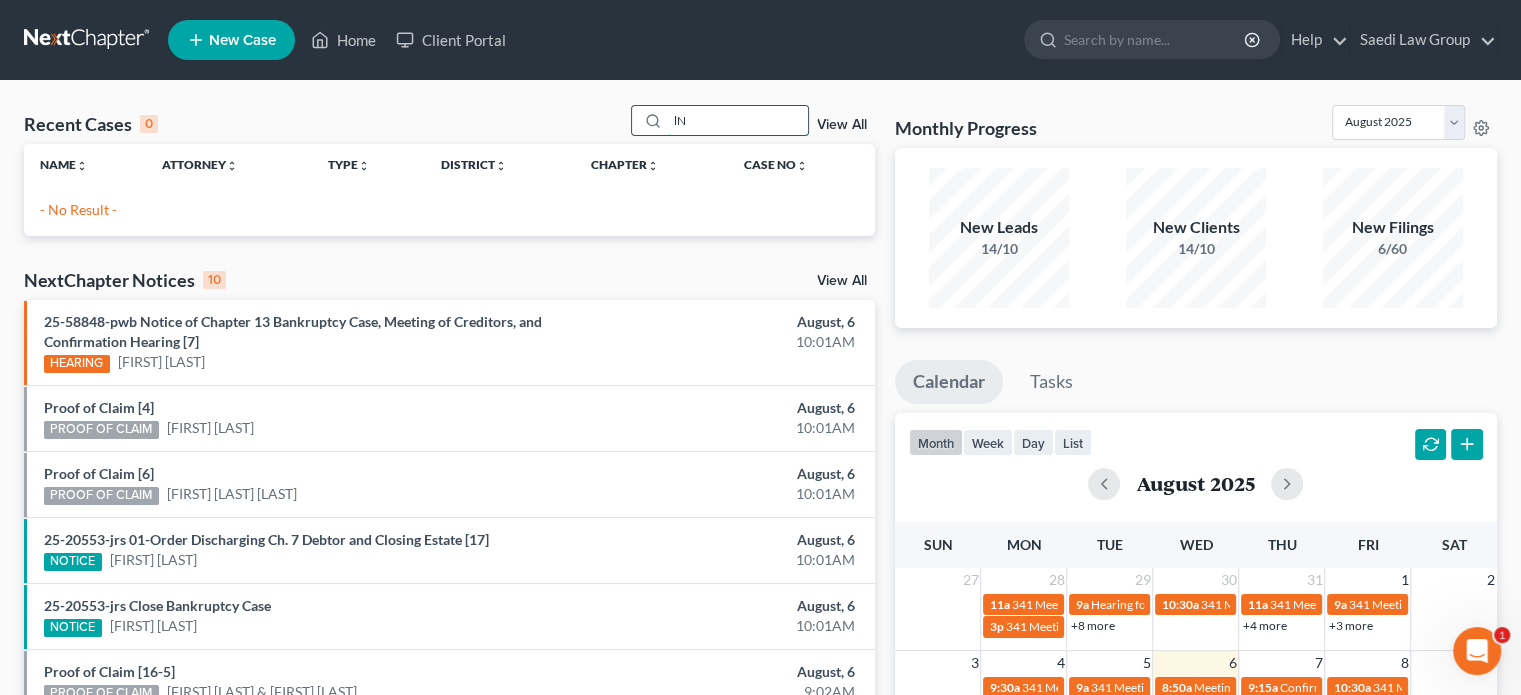 type on "l" 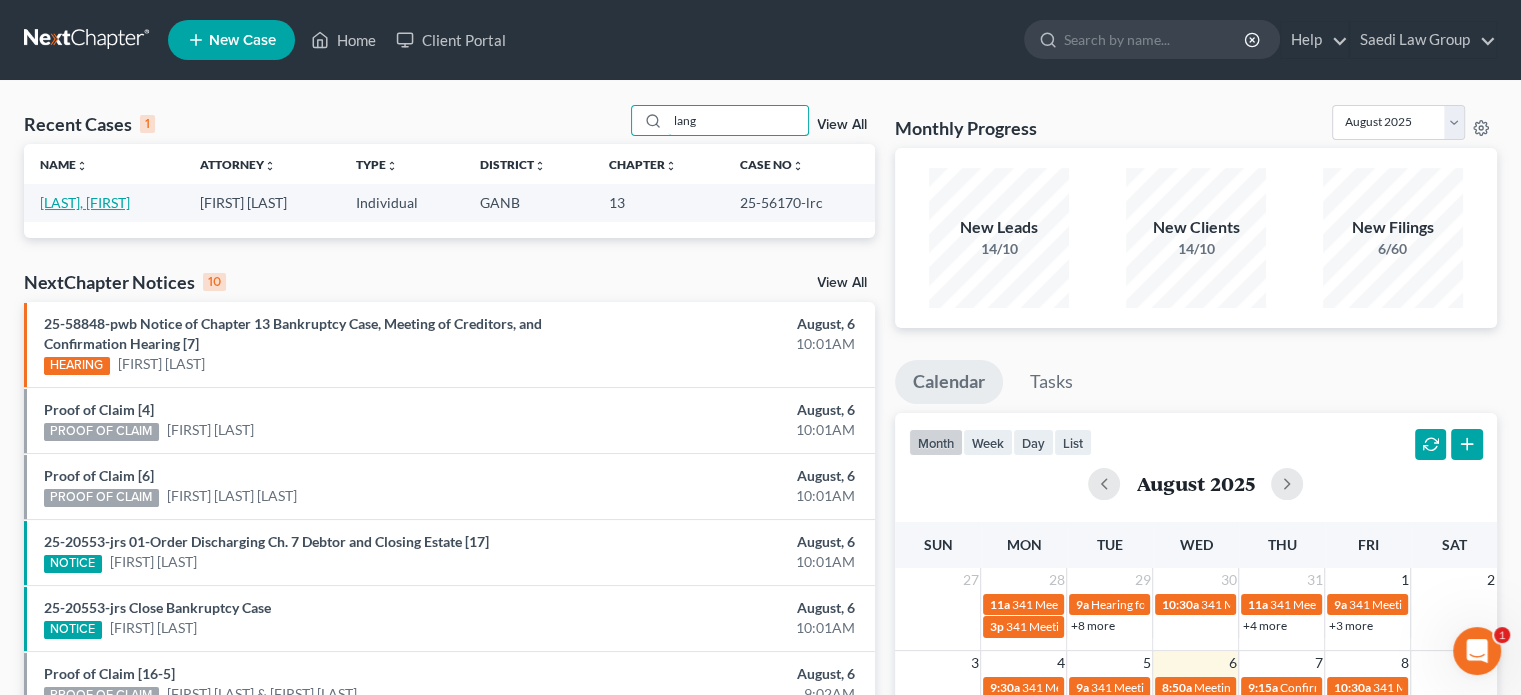 type on "lang" 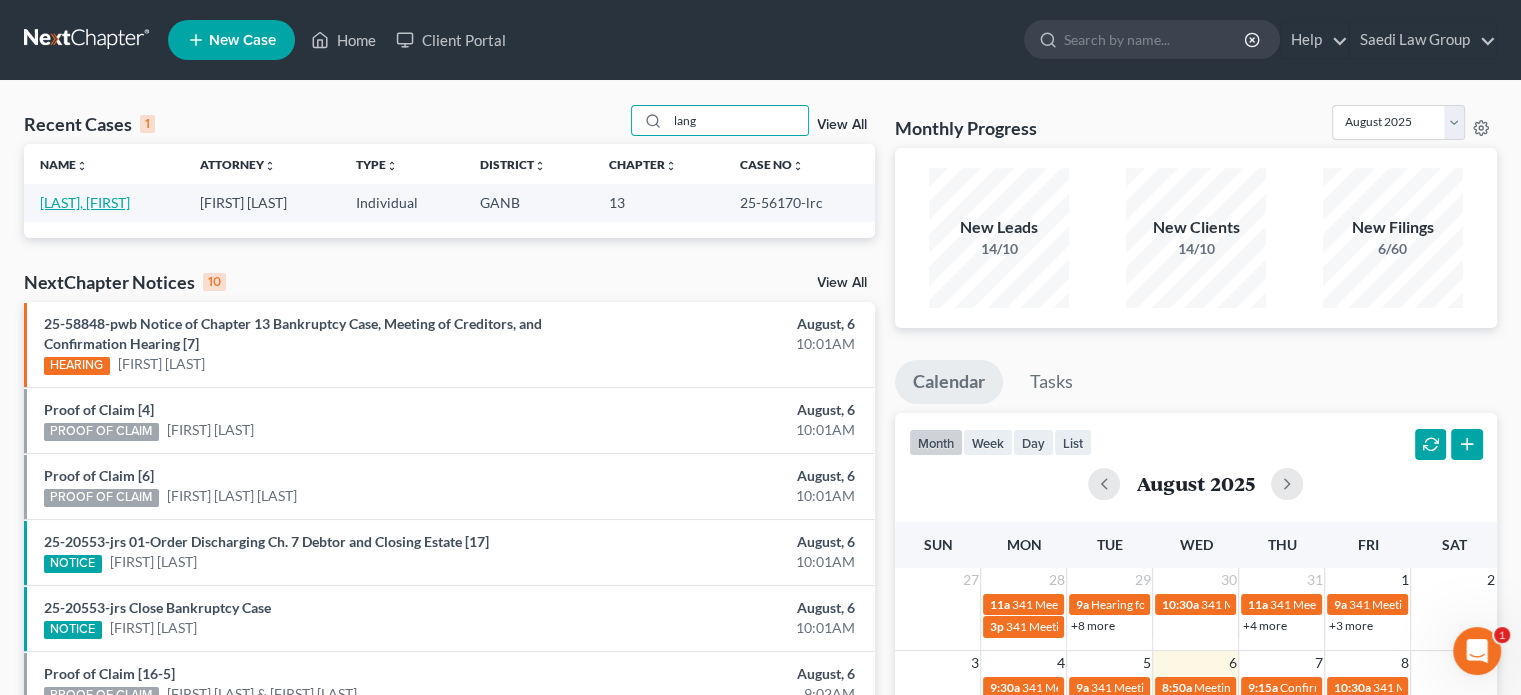 click on "[LAST], [FIRST]" at bounding box center [85, 202] 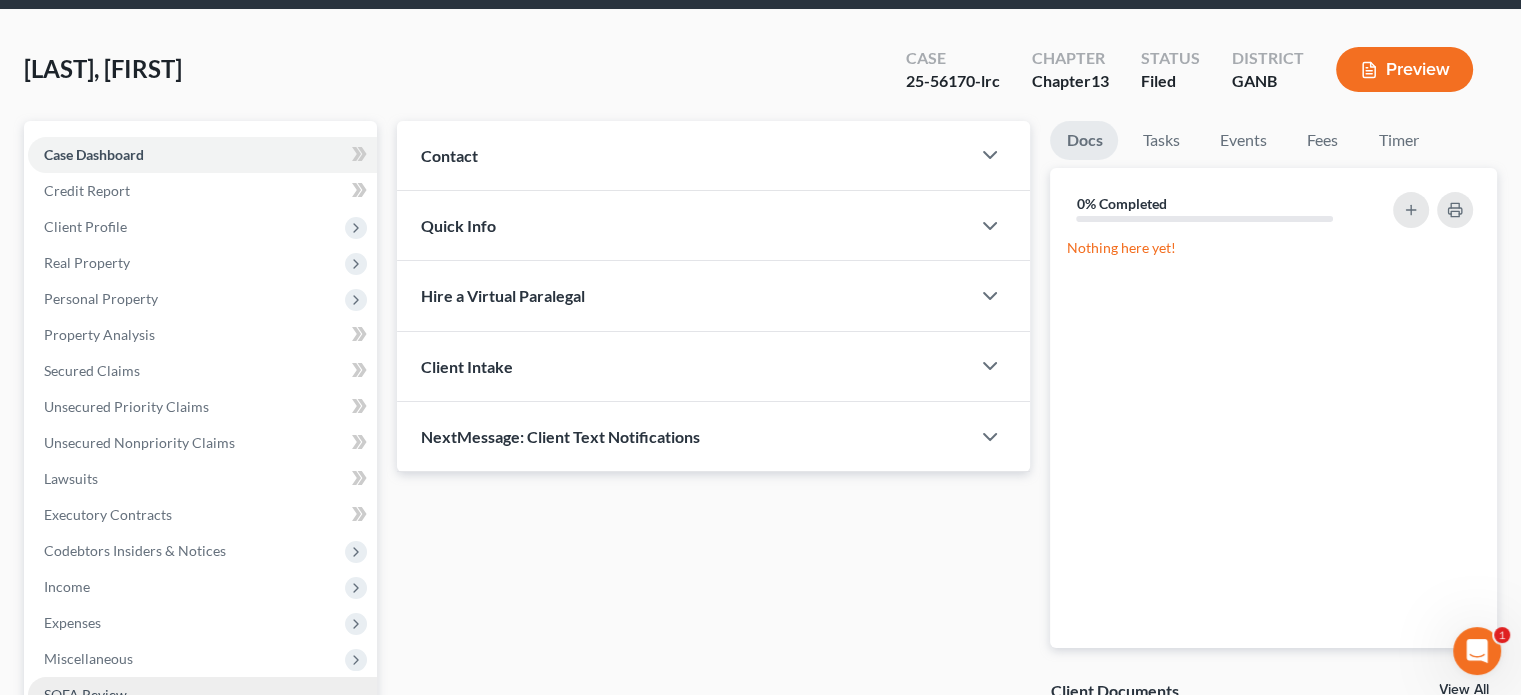 scroll, scrollTop: 438, scrollLeft: 0, axis: vertical 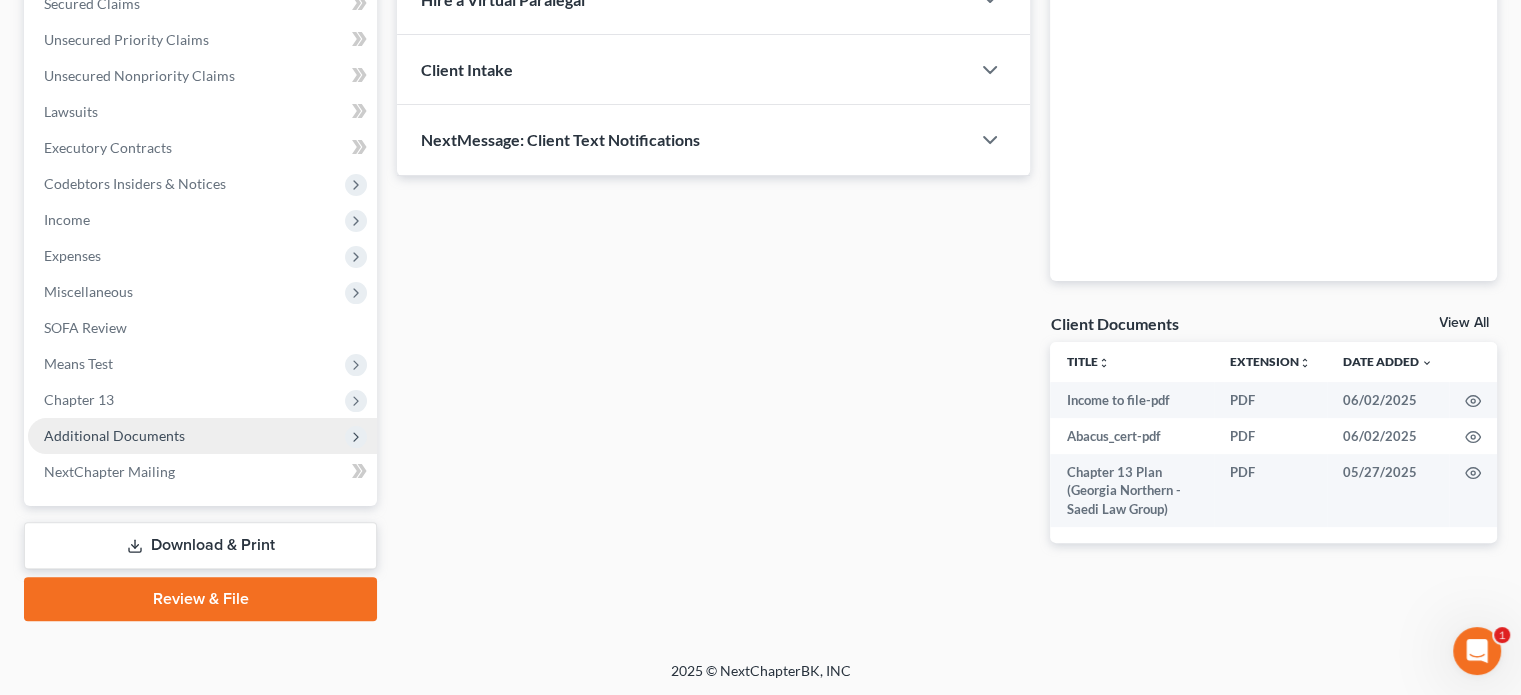 click on "Additional Documents" at bounding box center (114, 435) 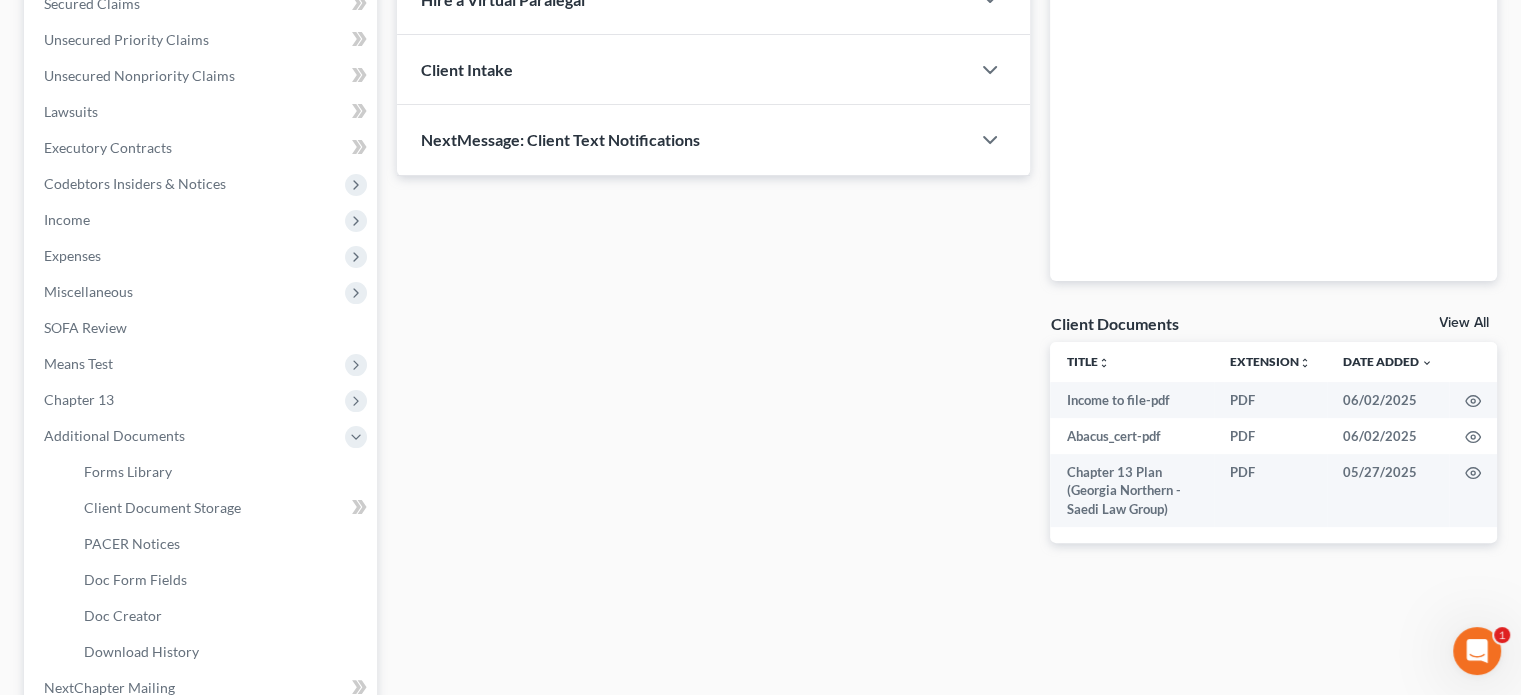 scroll, scrollTop: 654, scrollLeft: 0, axis: vertical 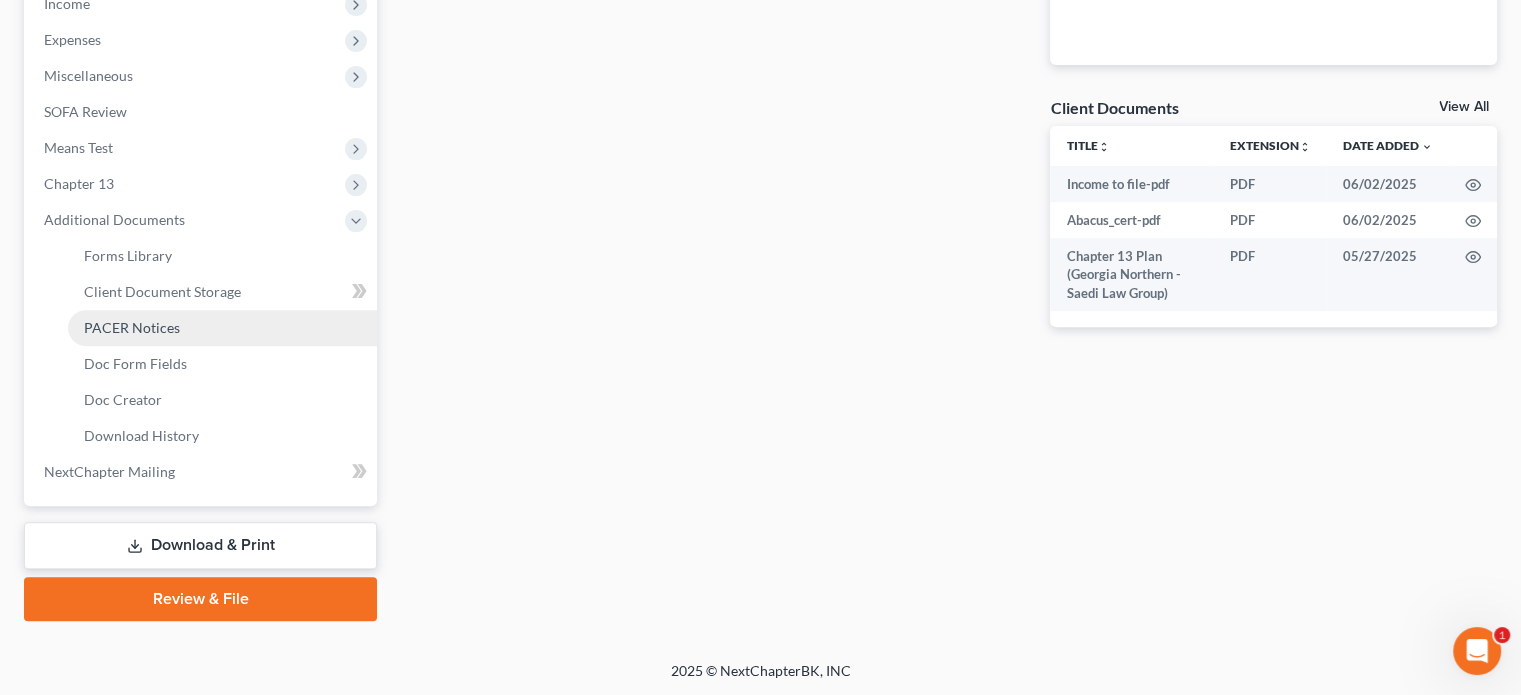 click on "PACER Notices" at bounding box center [132, 327] 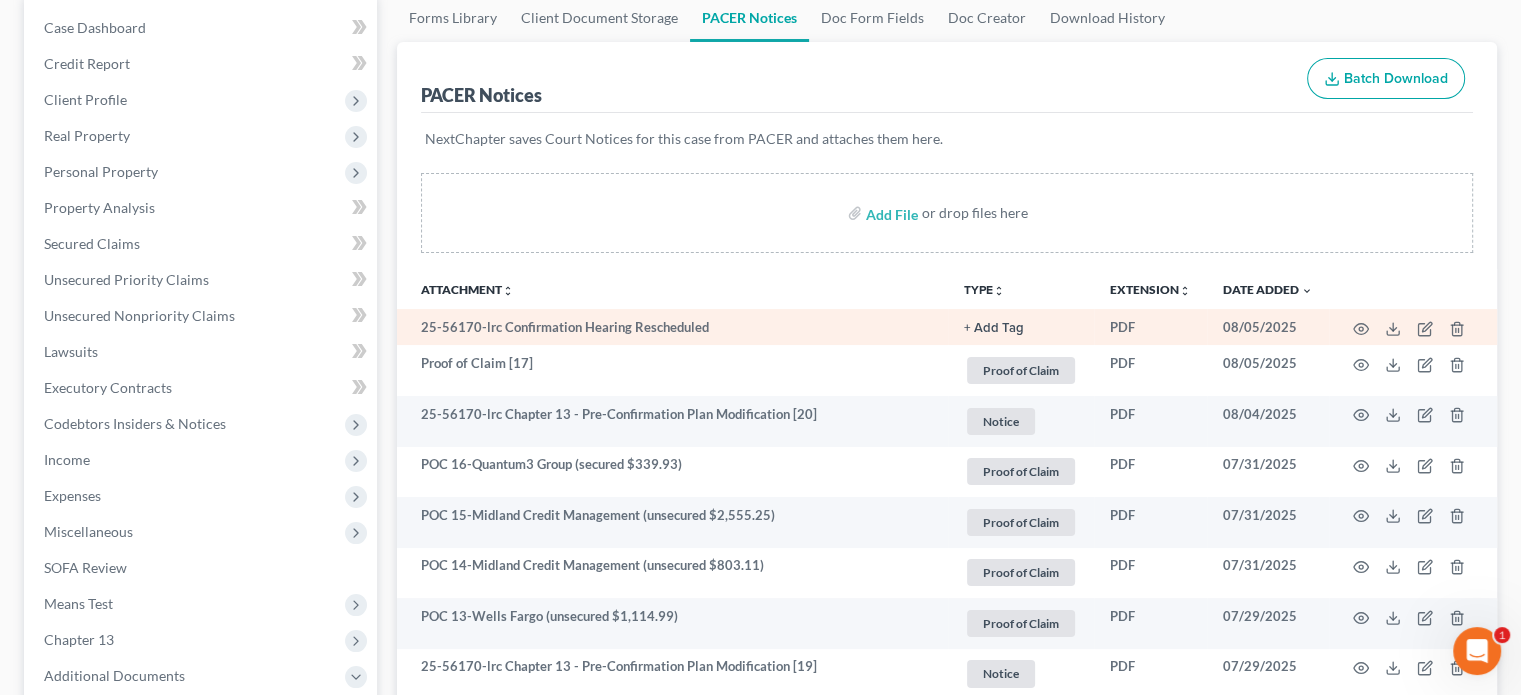 scroll, scrollTop: 200, scrollLeft: 0, axis: vertical 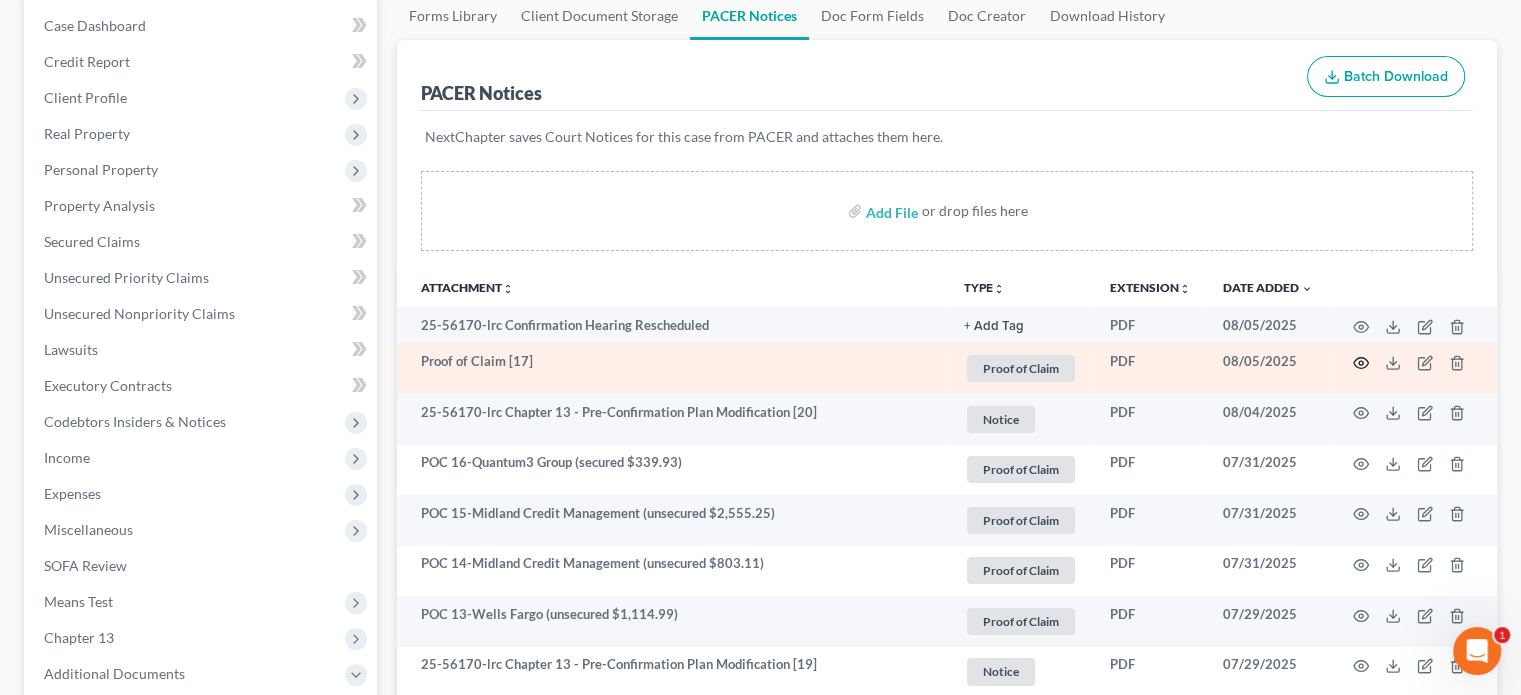click 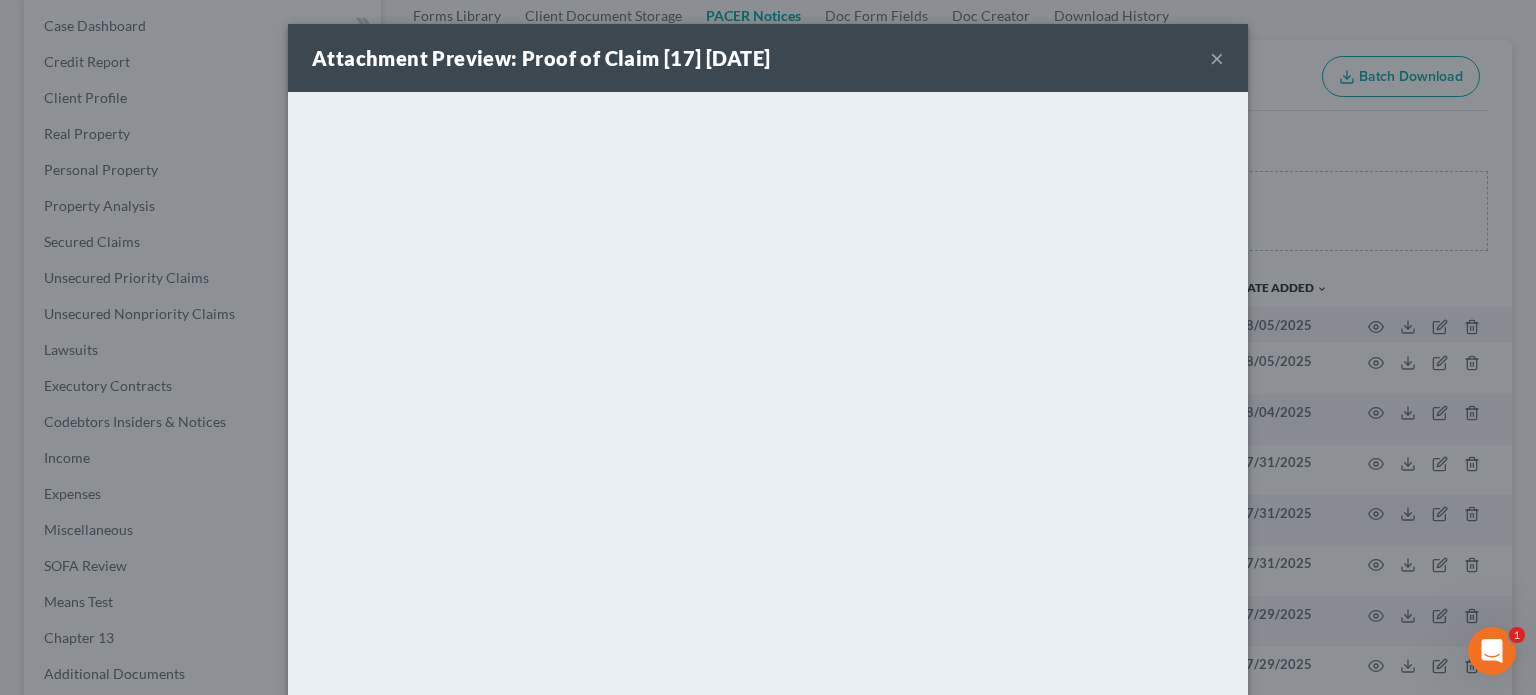 click on "×" at bounding box center [1217, 58] 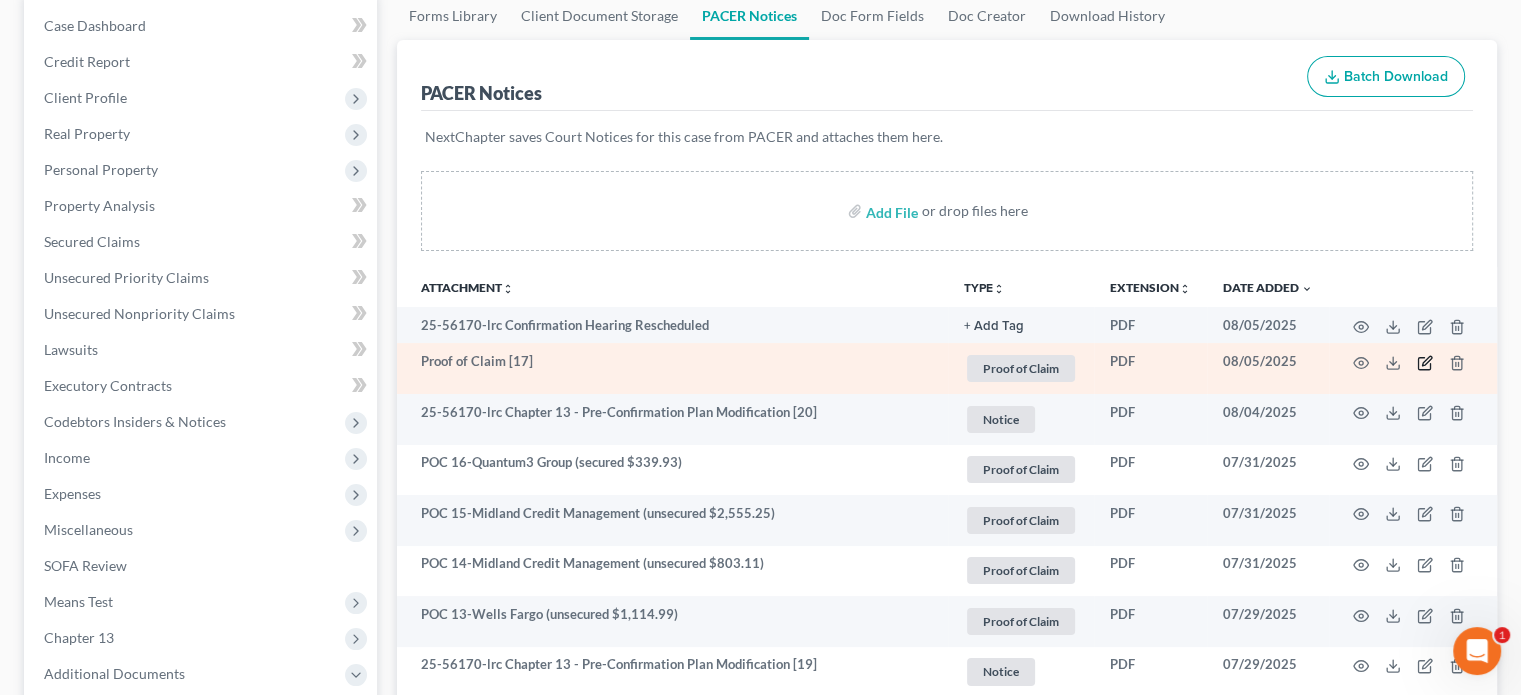 click 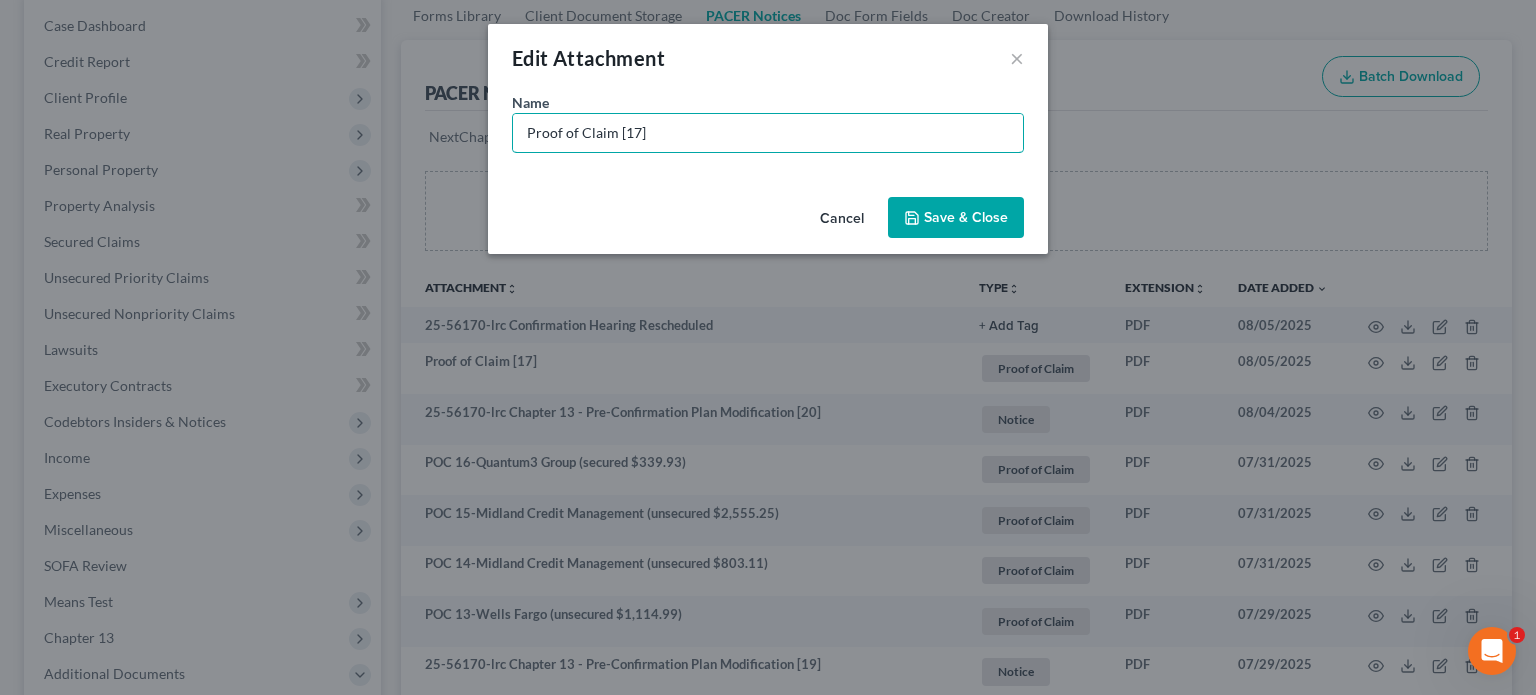 drag, startPoint x: 645, startPoint y: 131, endPoint x: 116, endPoint y: 30, distance: 538.5555 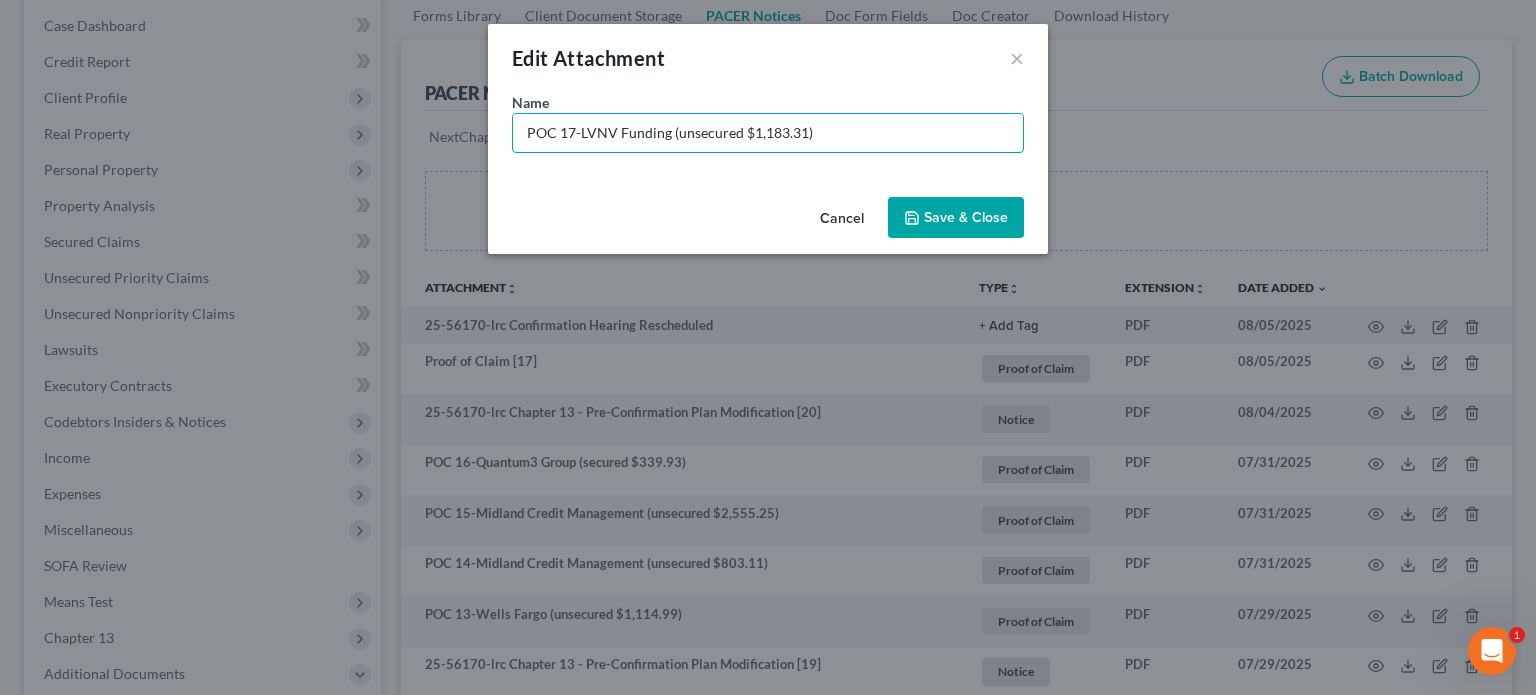 type on "POC 17-LVNV Funding (unsecured $1,183.31)" 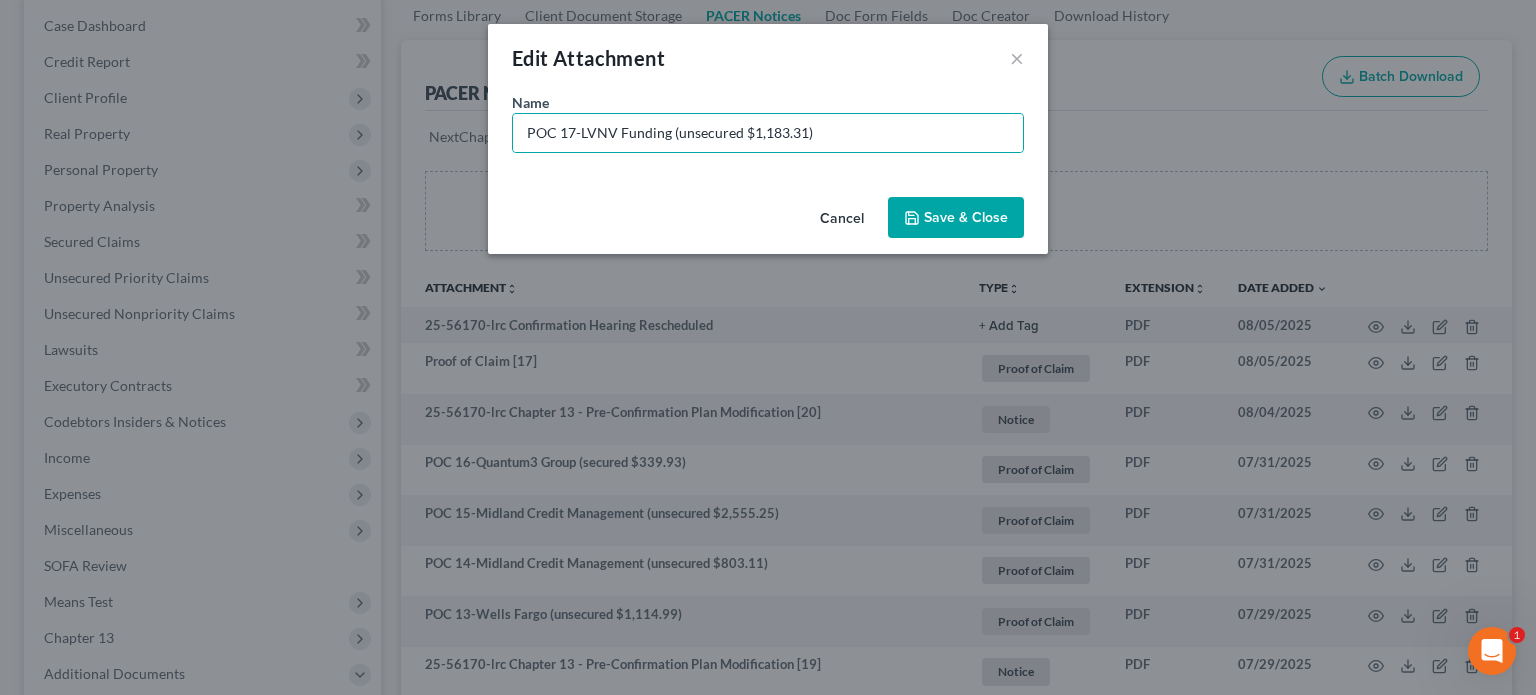 click on "Save & Close" at bounding box center (966, 217) 